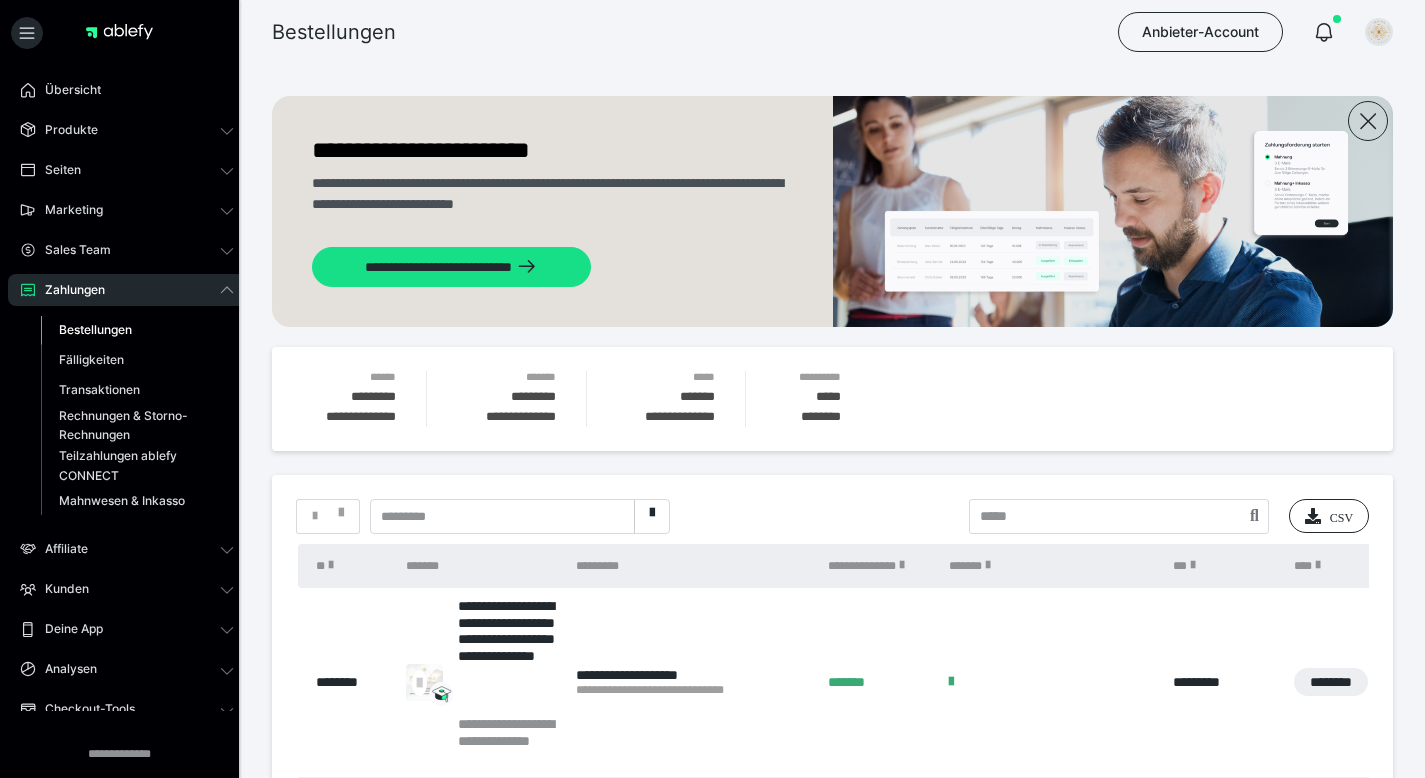 scroll, scrollTop: 0, scrollLeft: 0, axis: both 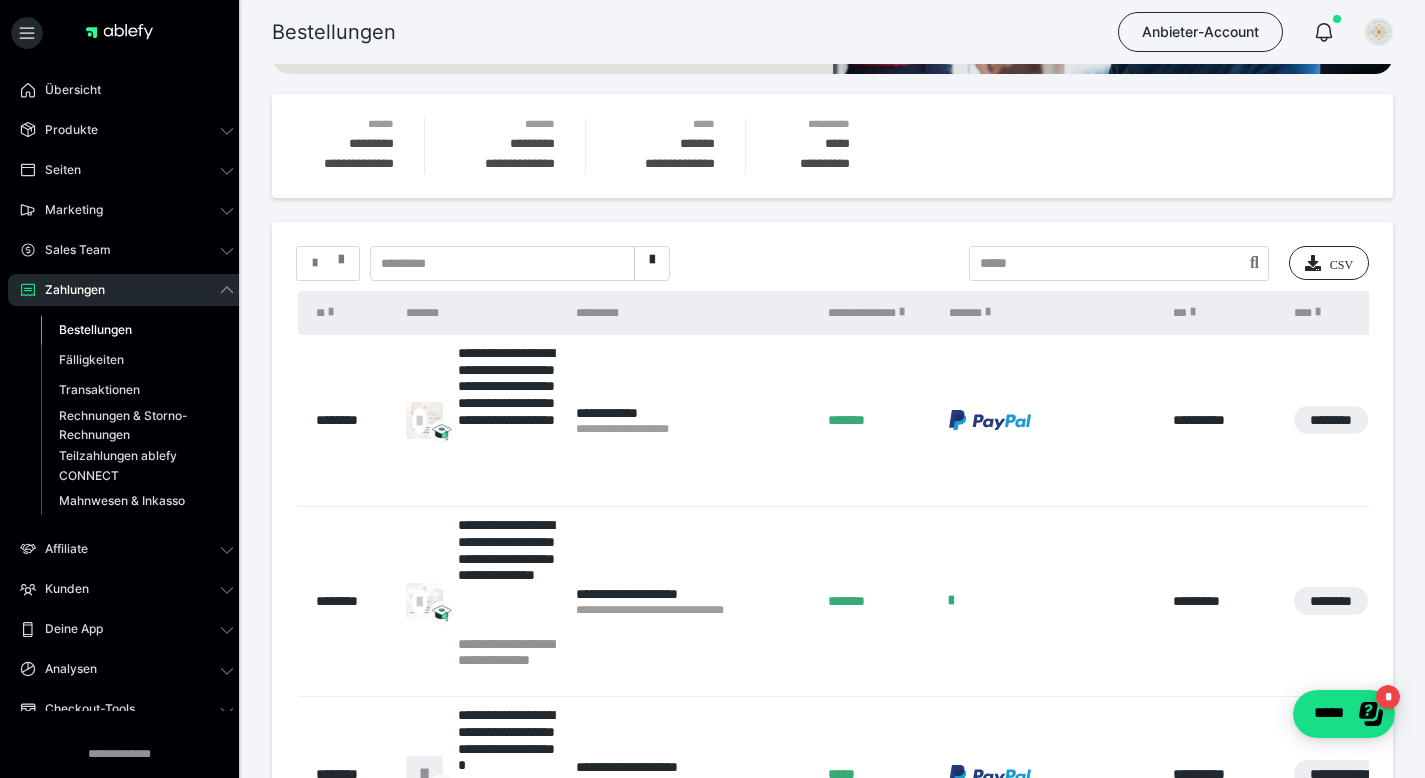 click at bounding box center (341, 255) 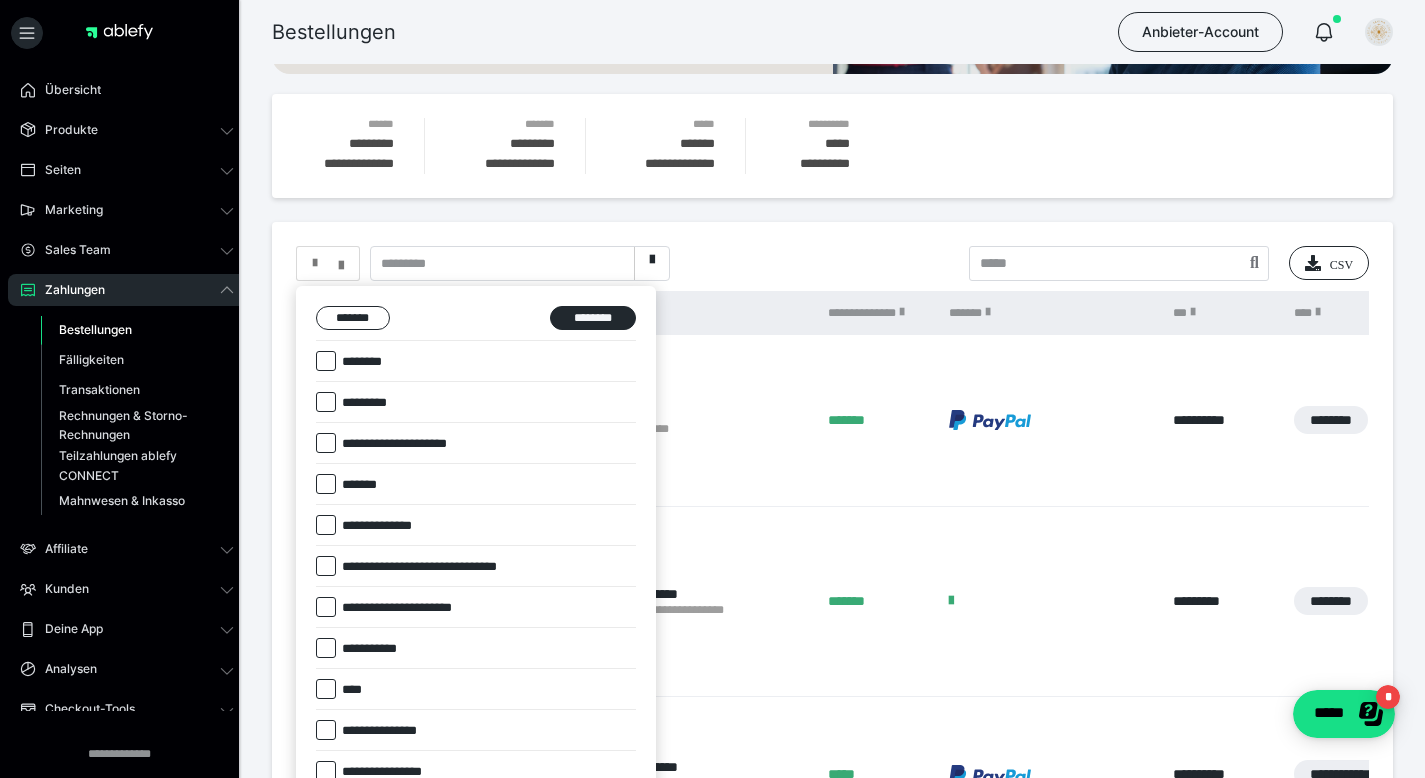 click at bounding box center (326, 361) 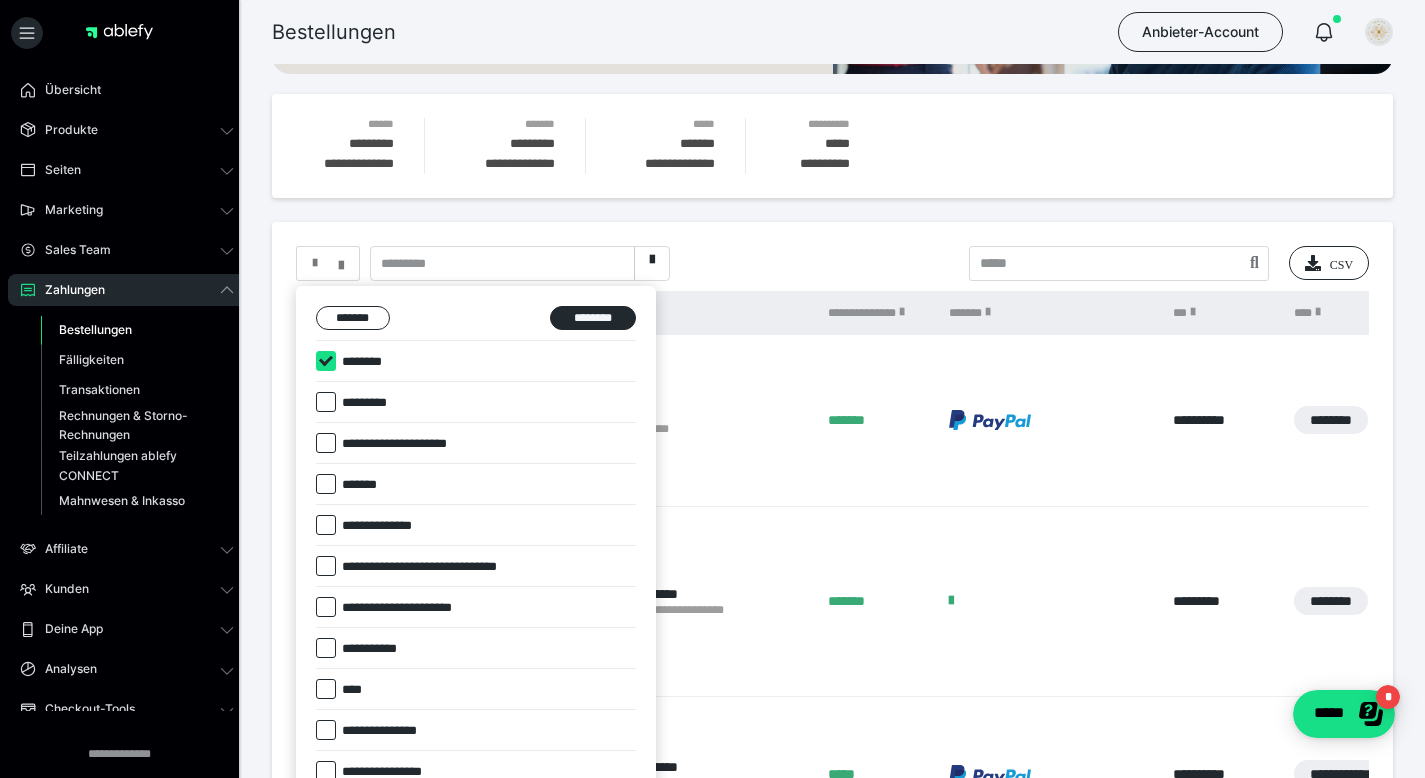 checkbox on "****" 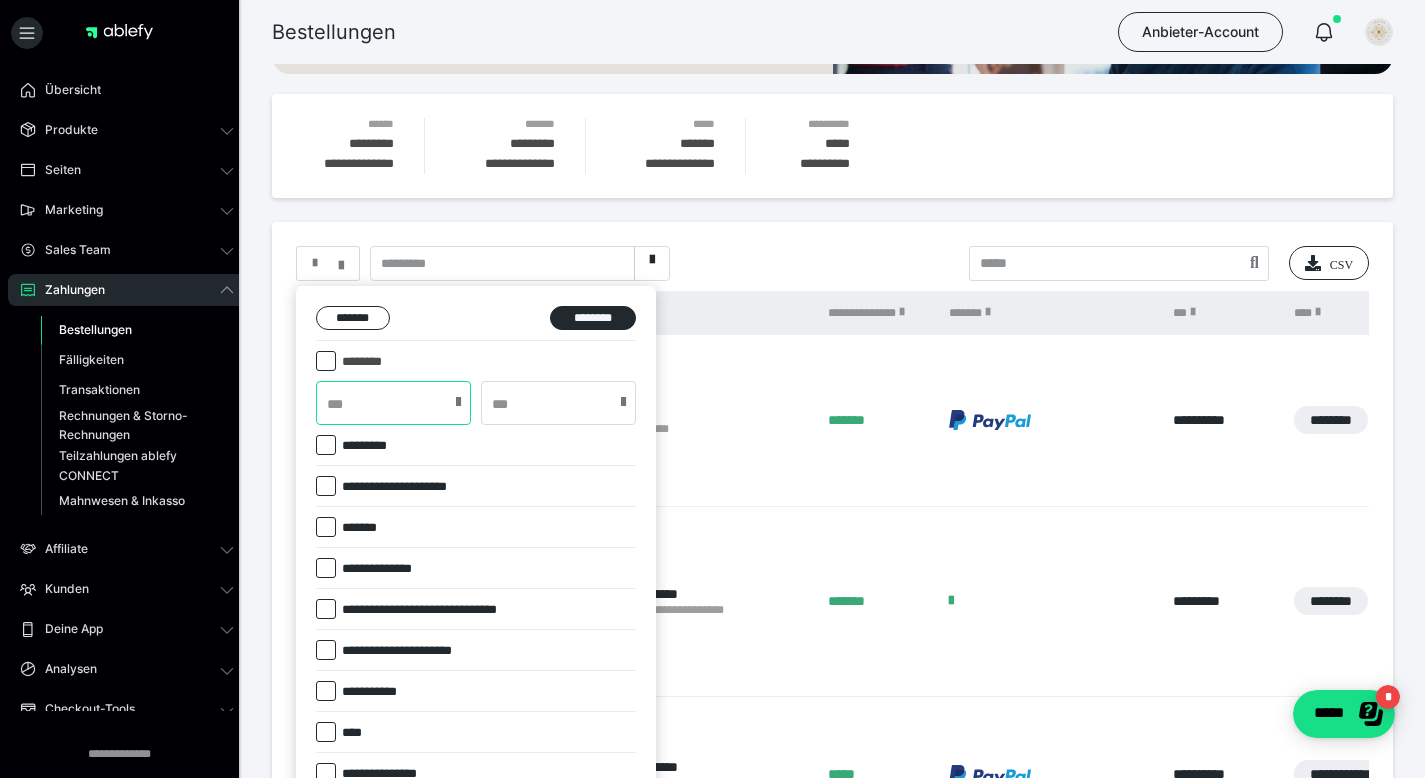 click at bounding box center [393, 403] 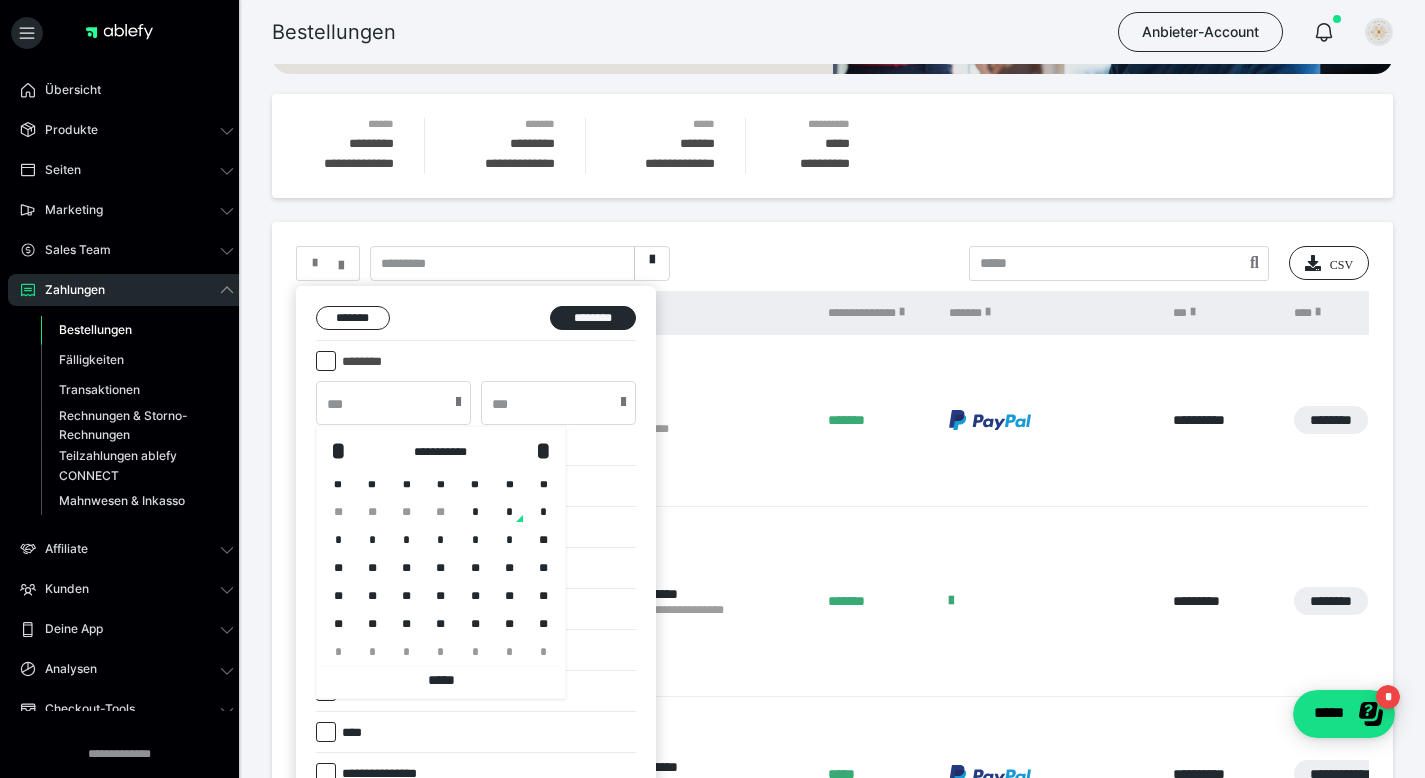 click on "*" at bounding box center [475, 512] 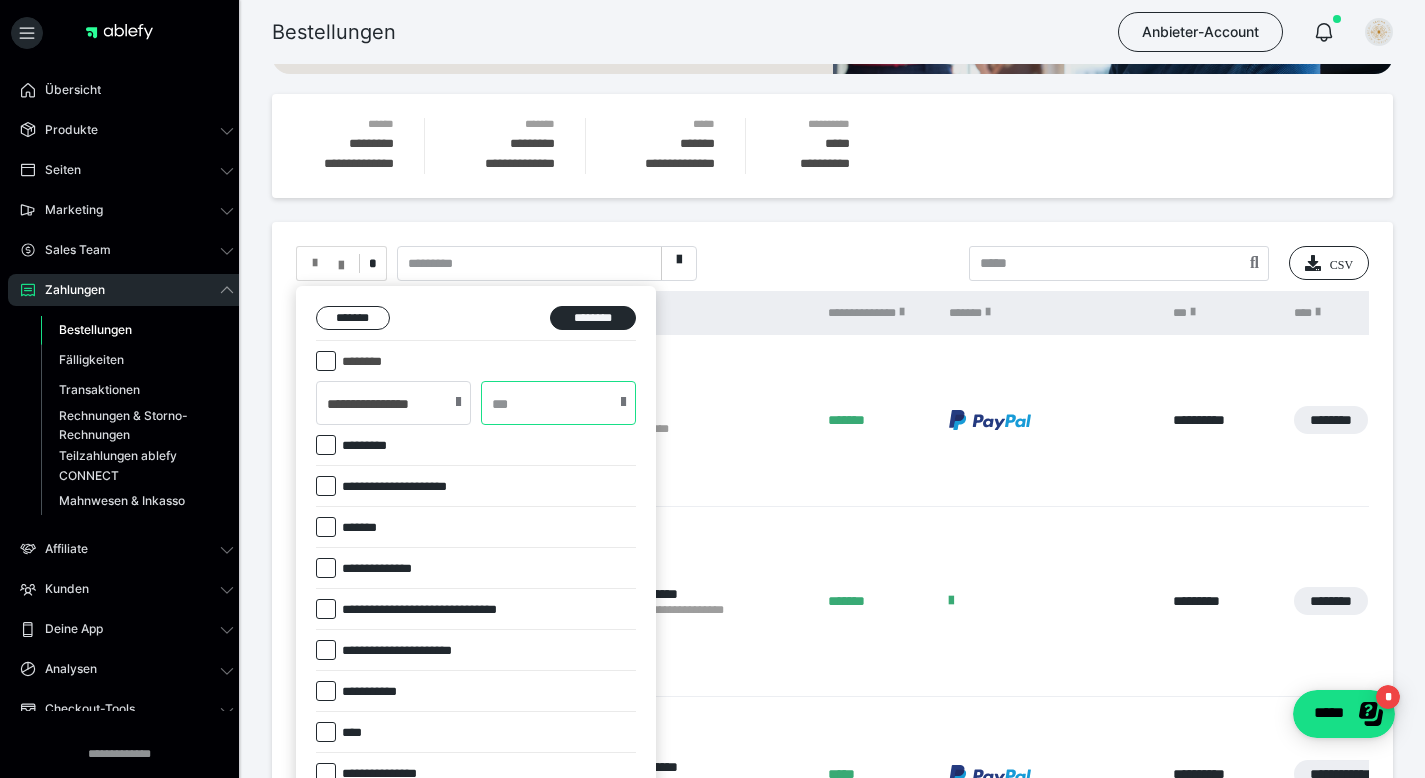 click at bounding box center (558, 403) 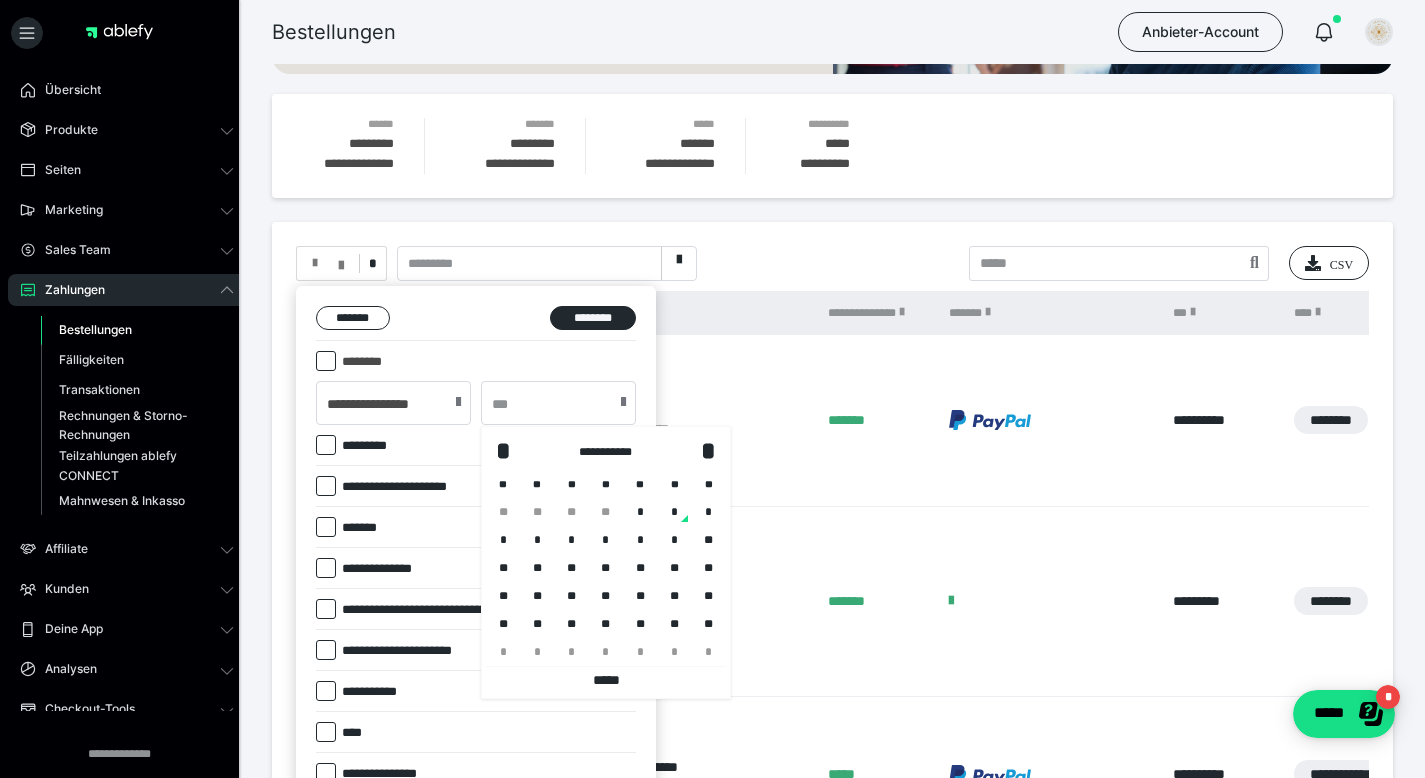 click on "*" at bounding box center (640, 512) 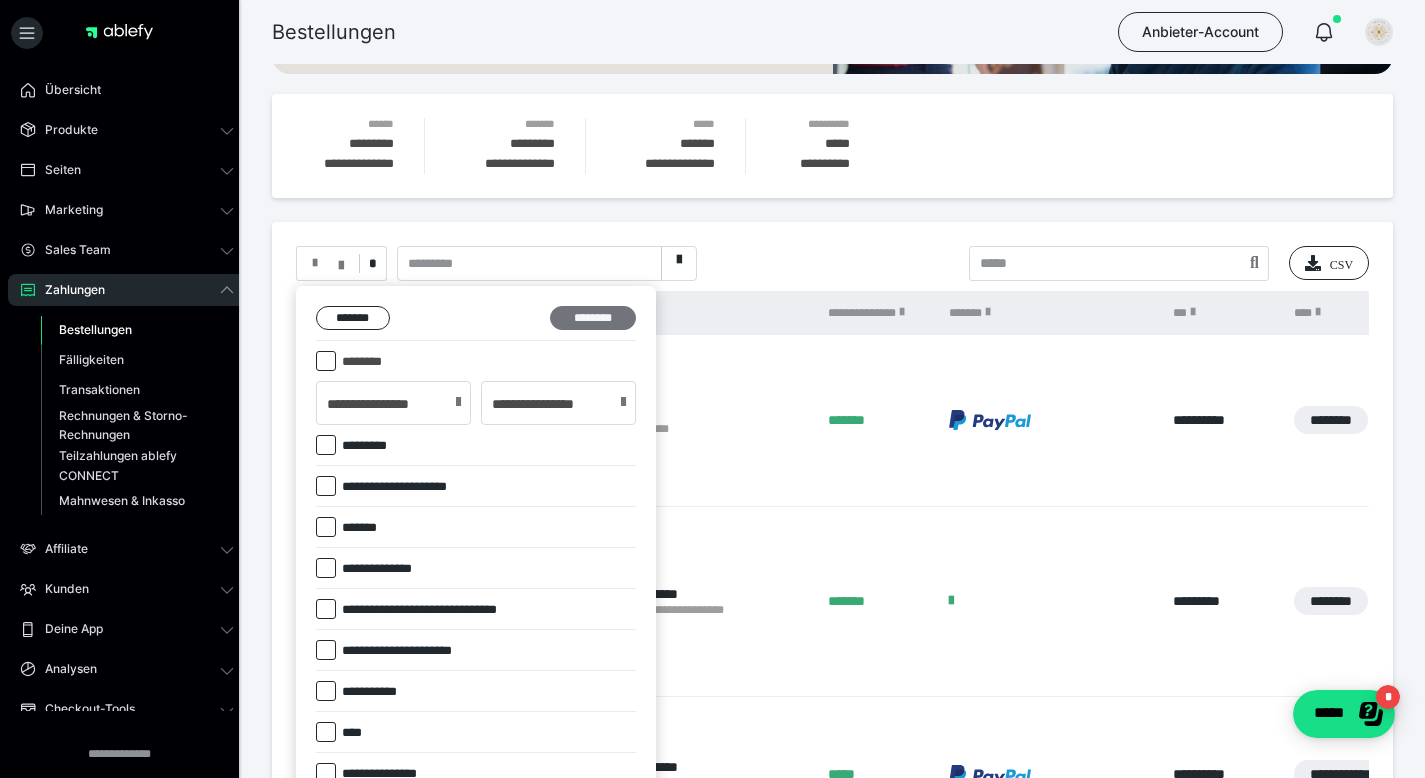 click on "********" at bounding box center (593, 318) 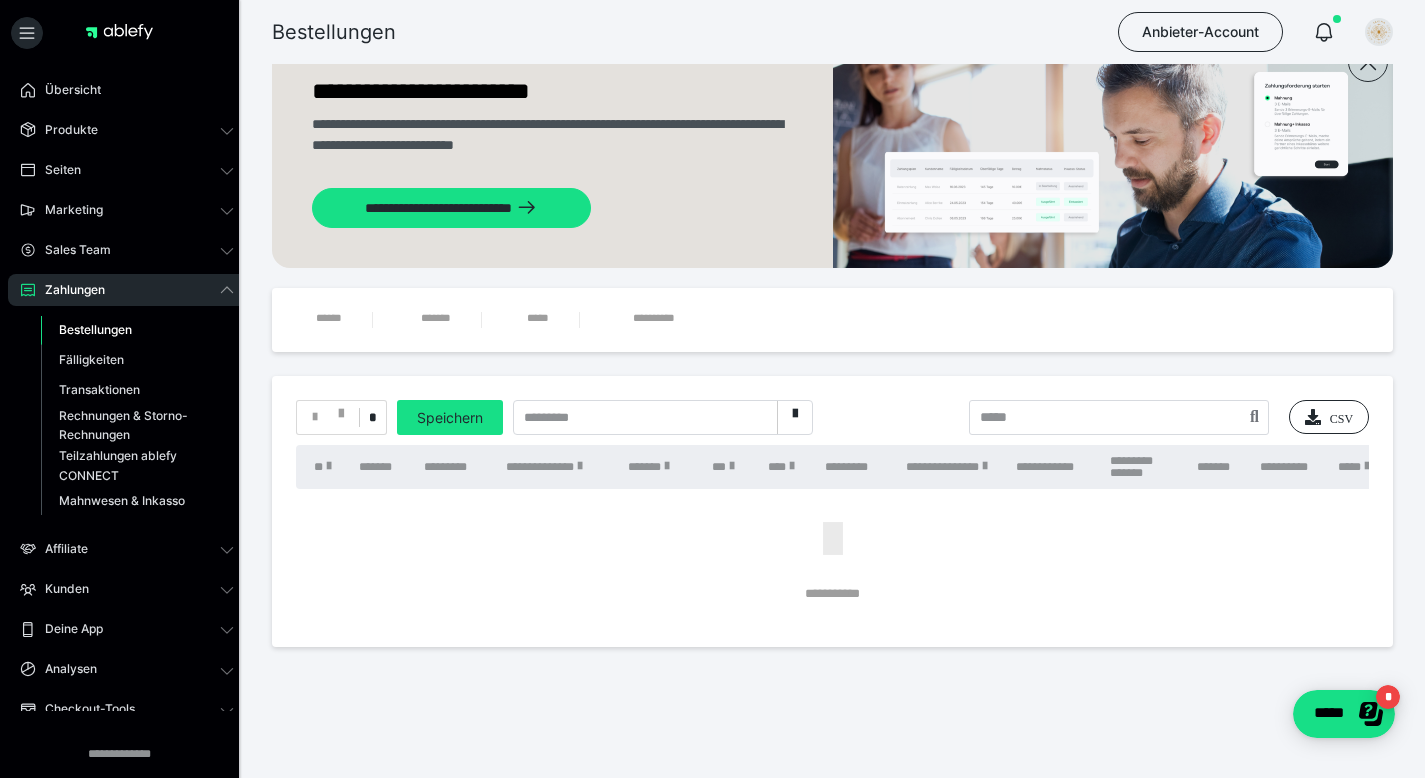 scroll, scrollTop: 59, scrollLeft: 0, axis: vertical 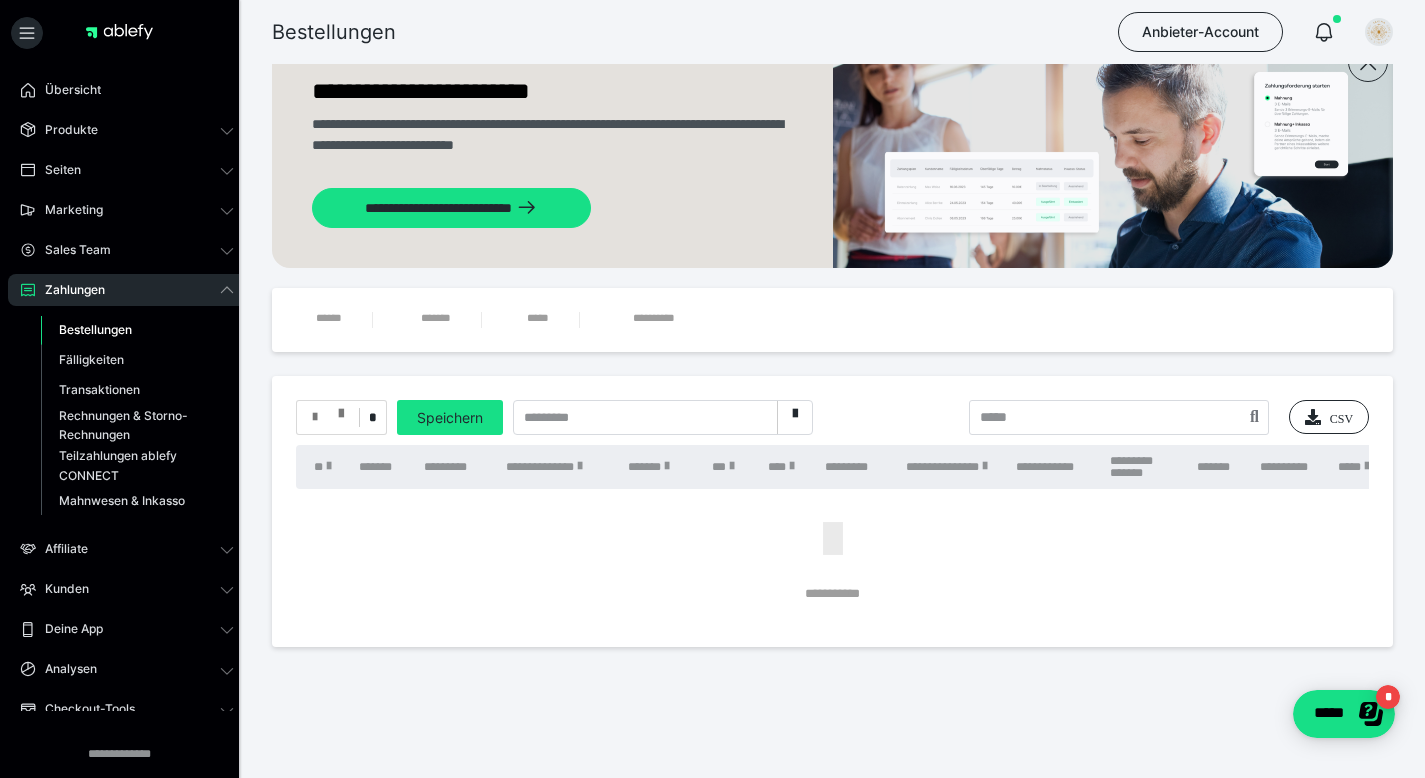 click at bounding box center [341, 409] 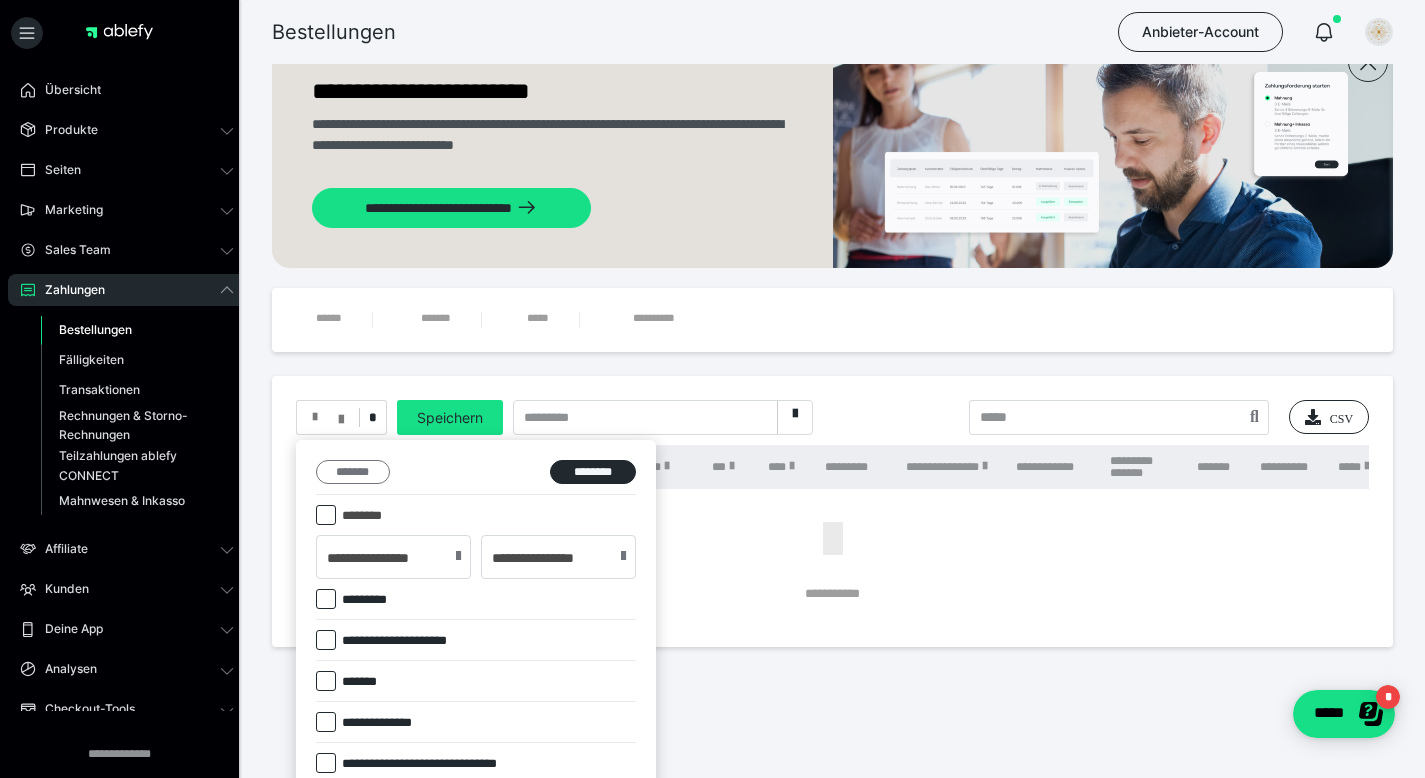 click on "*******" at bounding box center [353, 472] 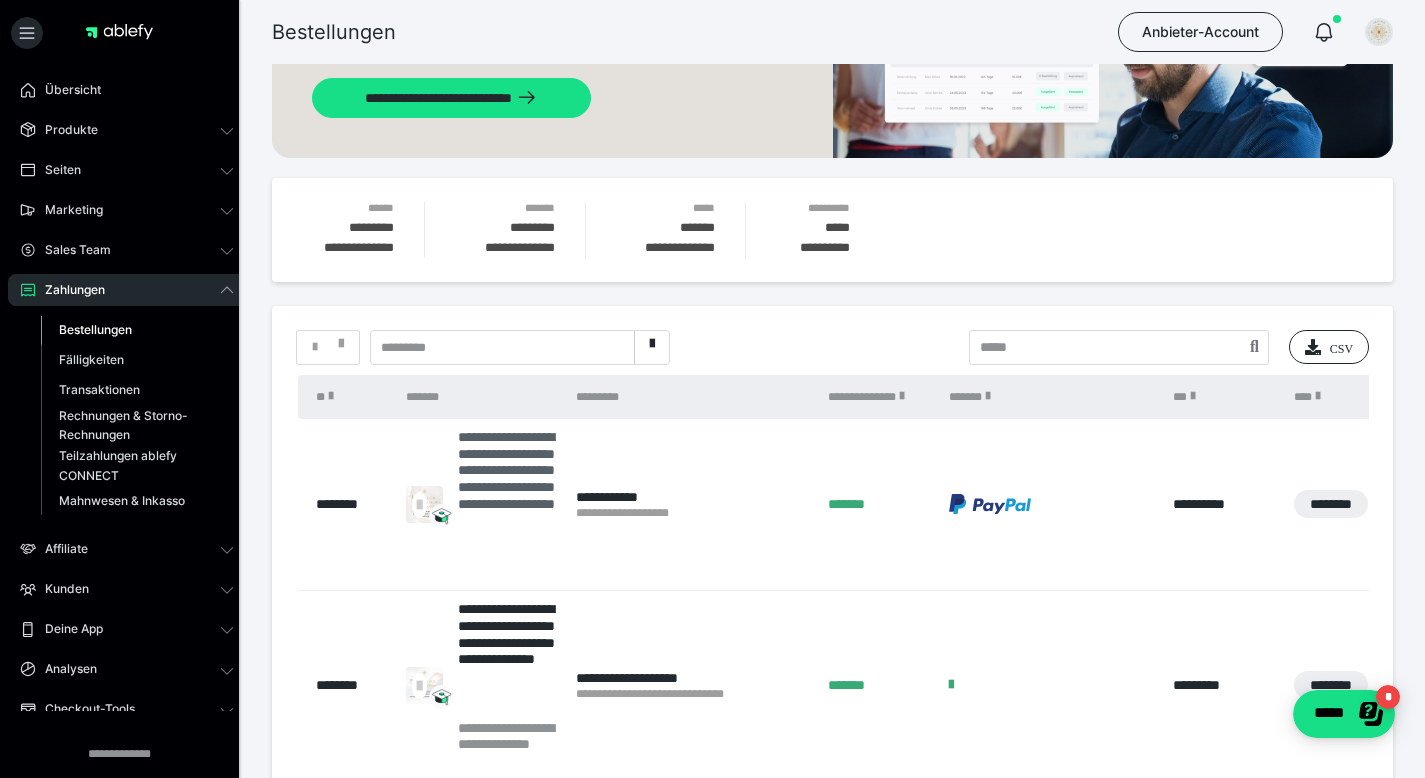 scroll, scrollTop: 223, scrollLeft: 0, axis: vertical 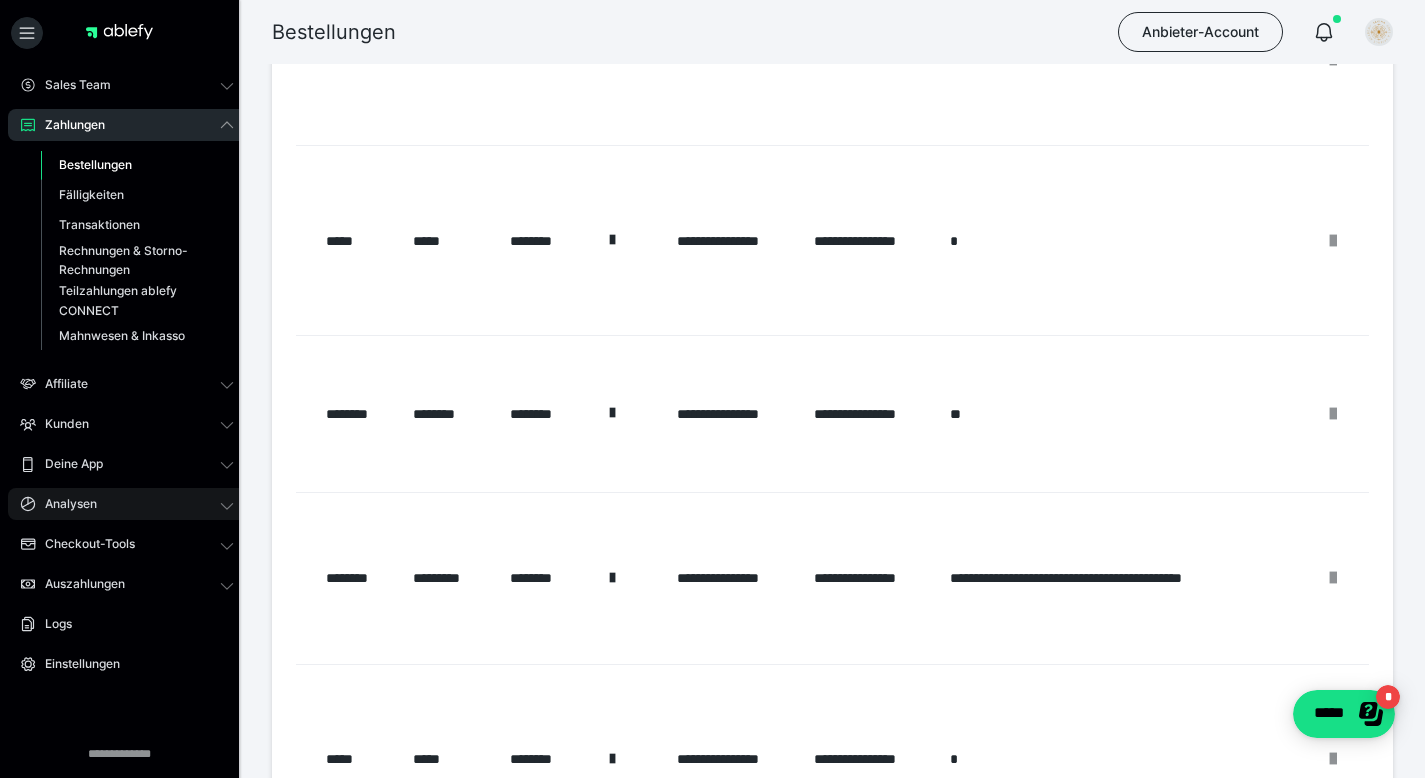 click on "Analysen" at bounding box center [64, 504] 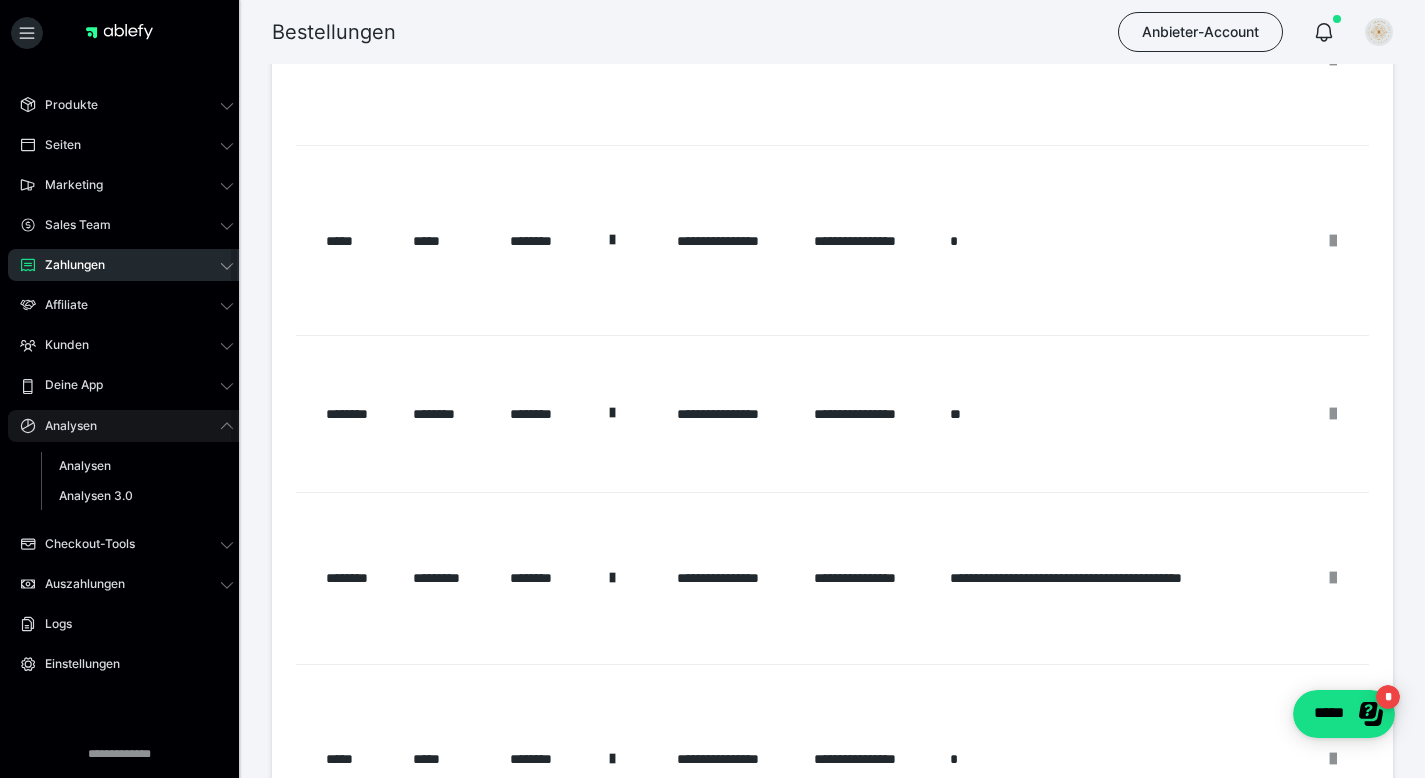scroll, scrollTop: 39, scrollLeft: 0, axis: vertical 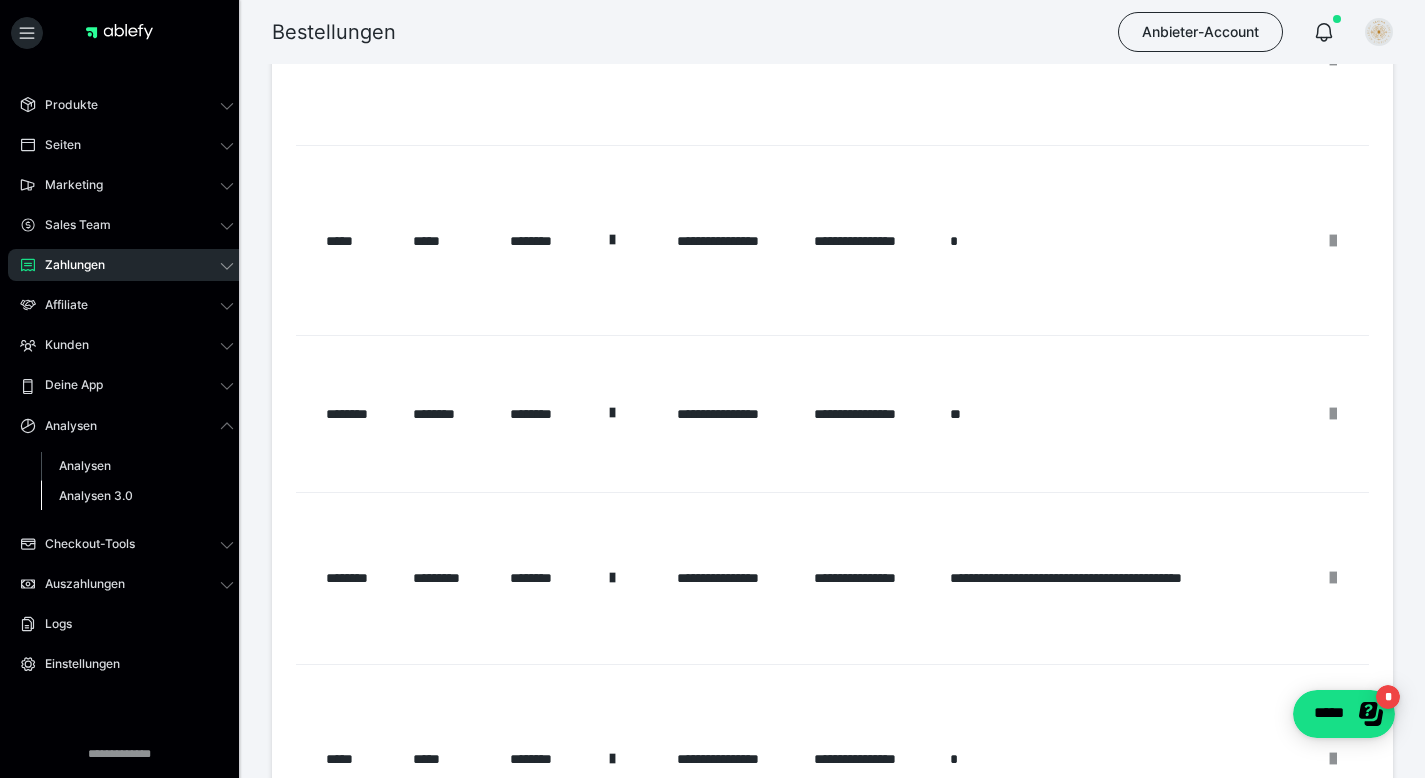 click on "Analysen 3.0" at bounding box center [96, 495] 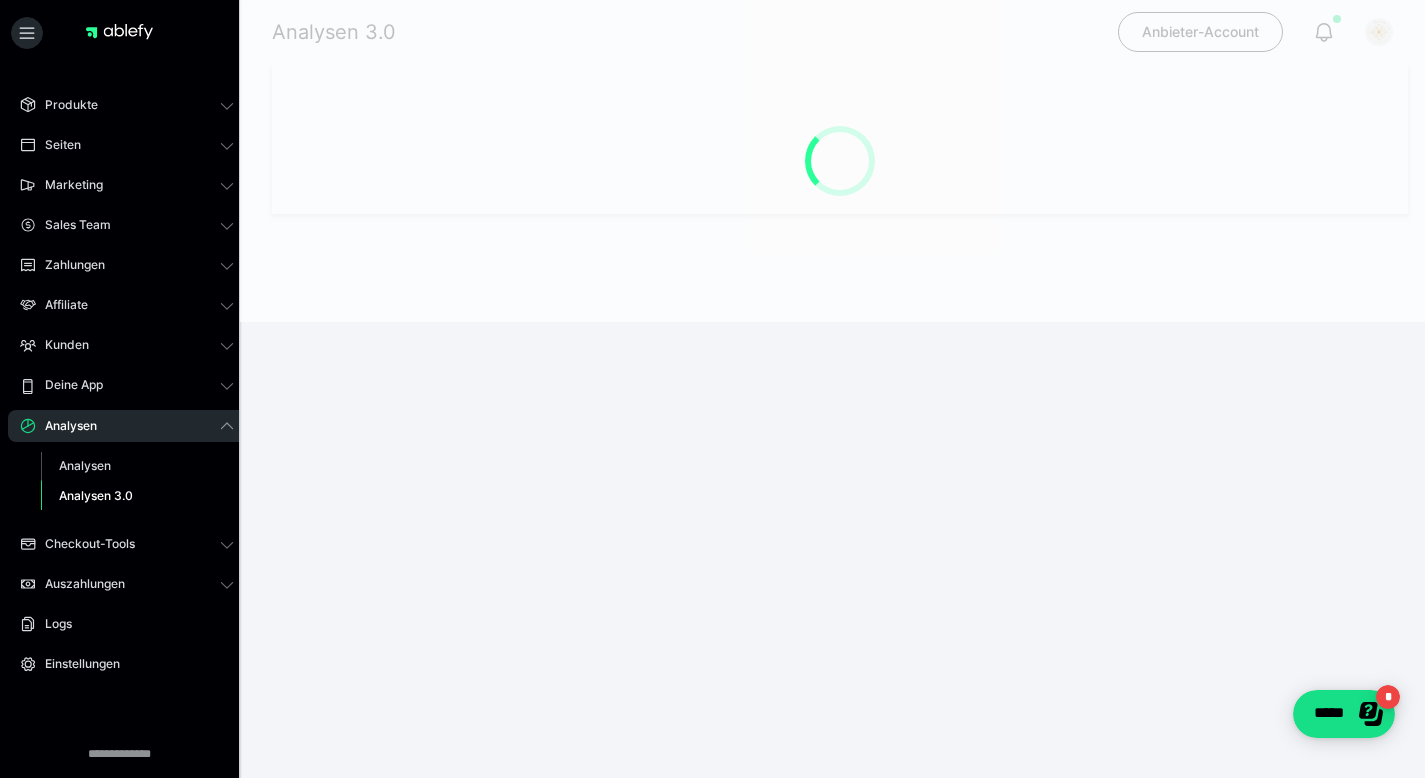 scroll, scrollTop: 0, scrollLeft: 0, axis: both 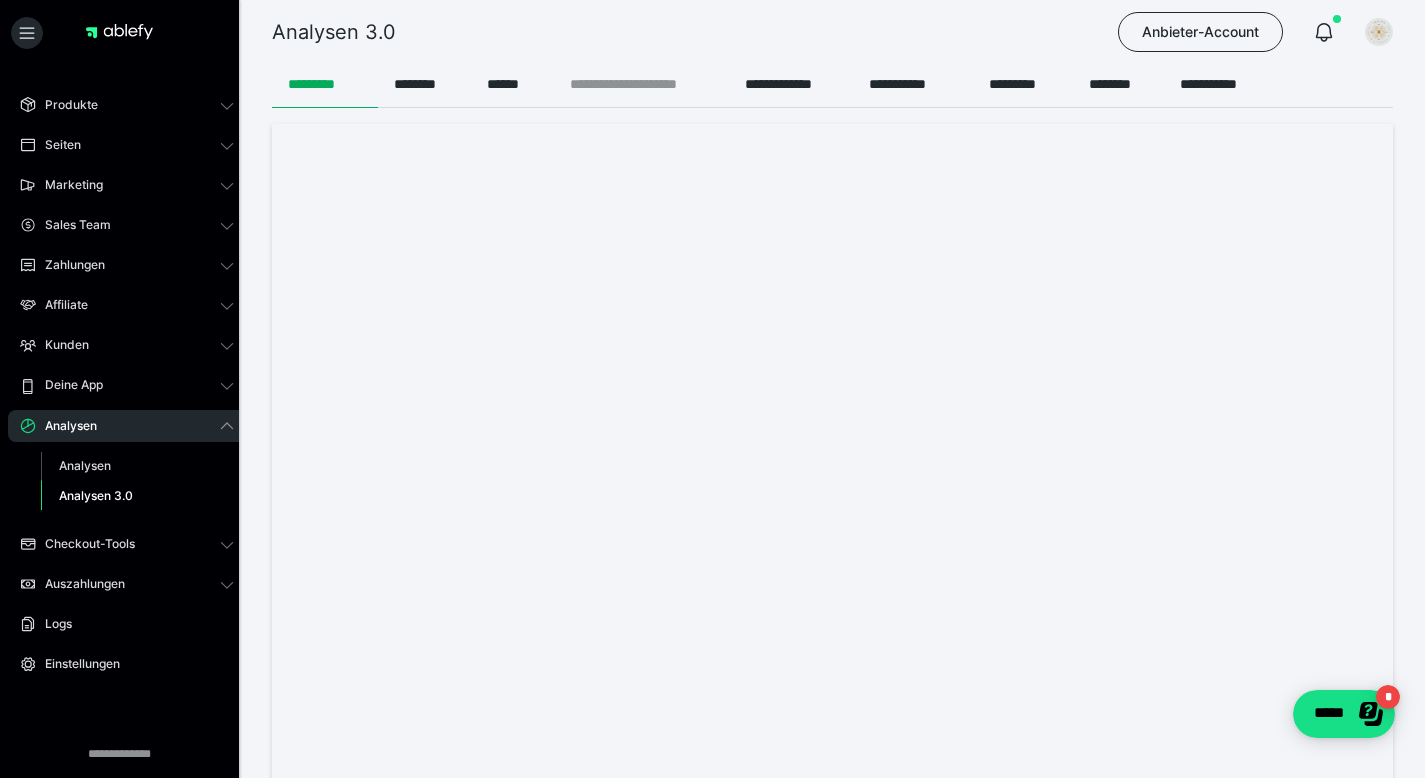 click on "**********" at bounding box center [641, 84] 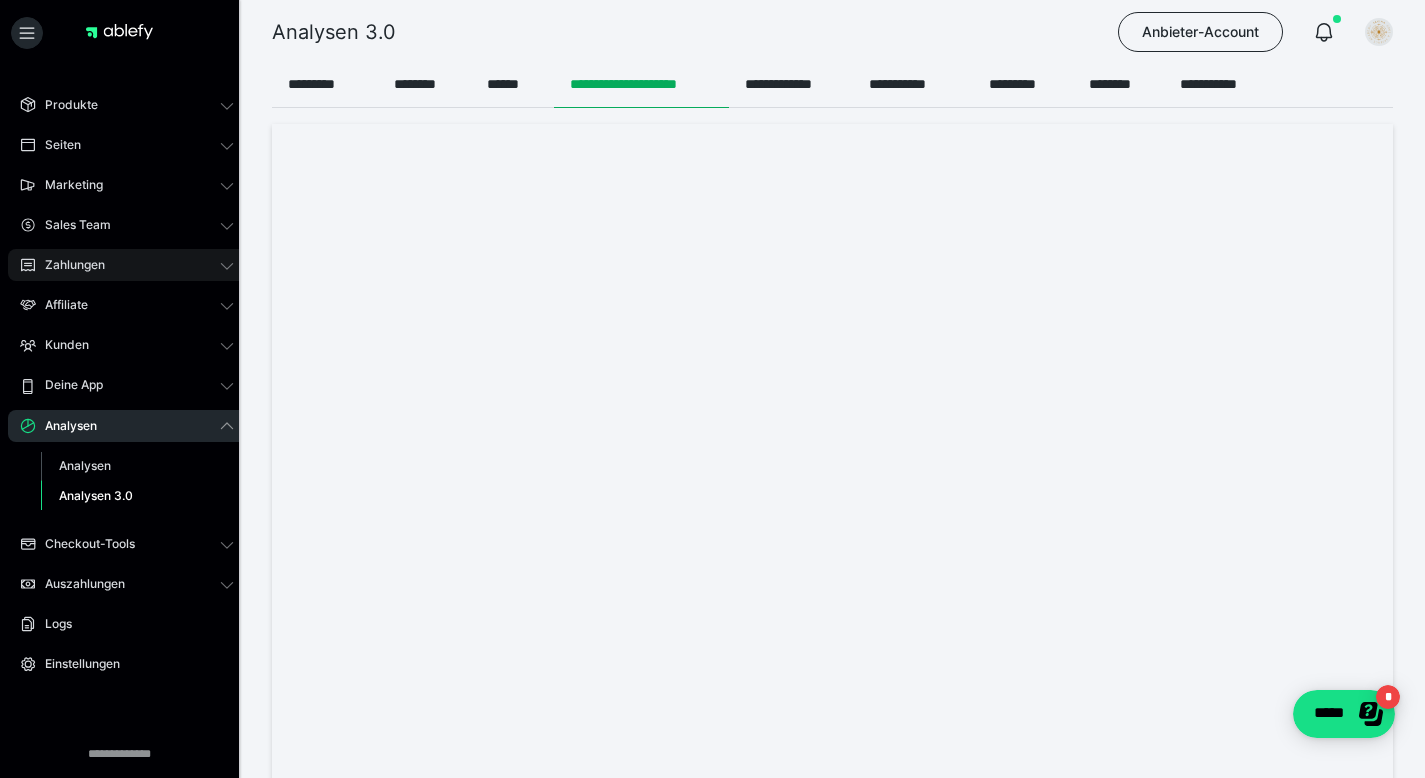 click on "Zahlungen" at bounding box center (68, 265) 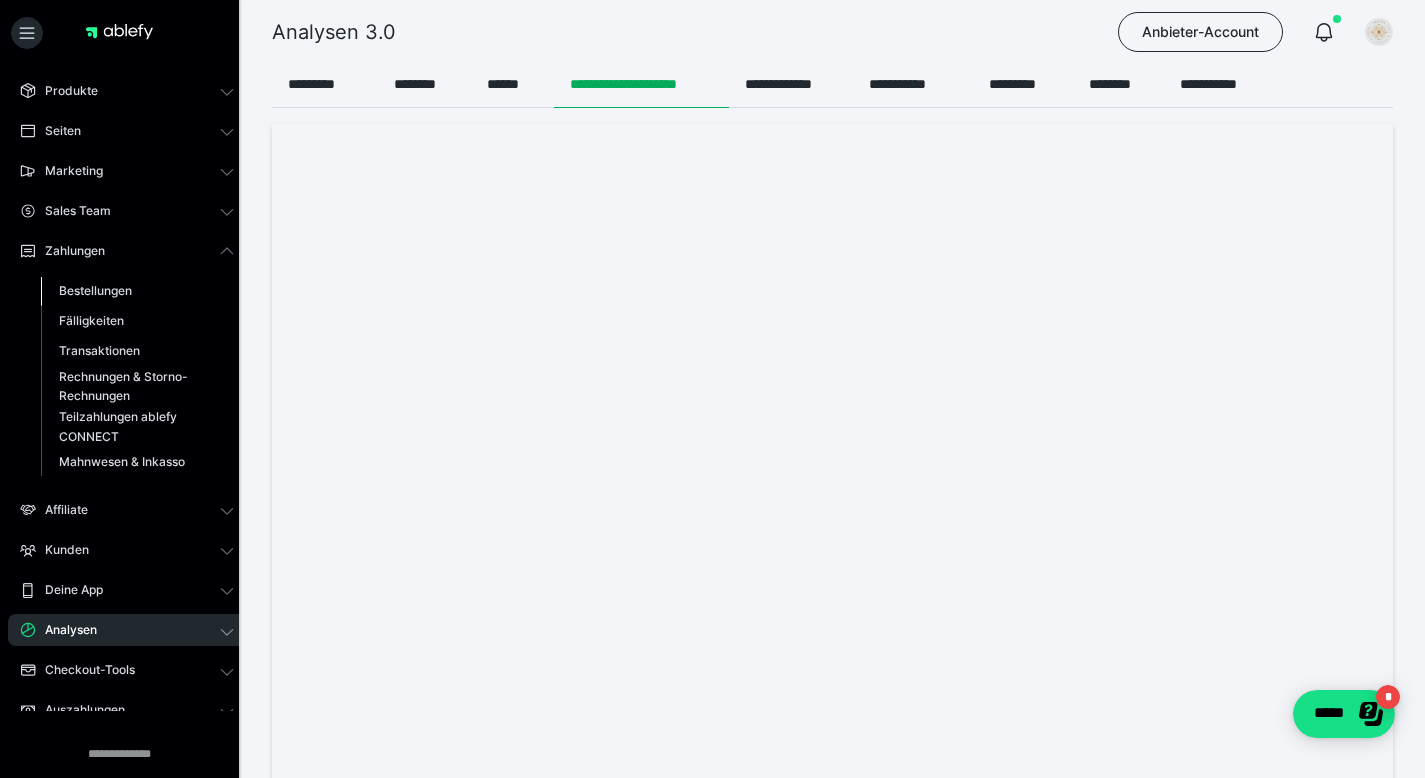 click on "Bestellungen" at bounding box center (95, 290) 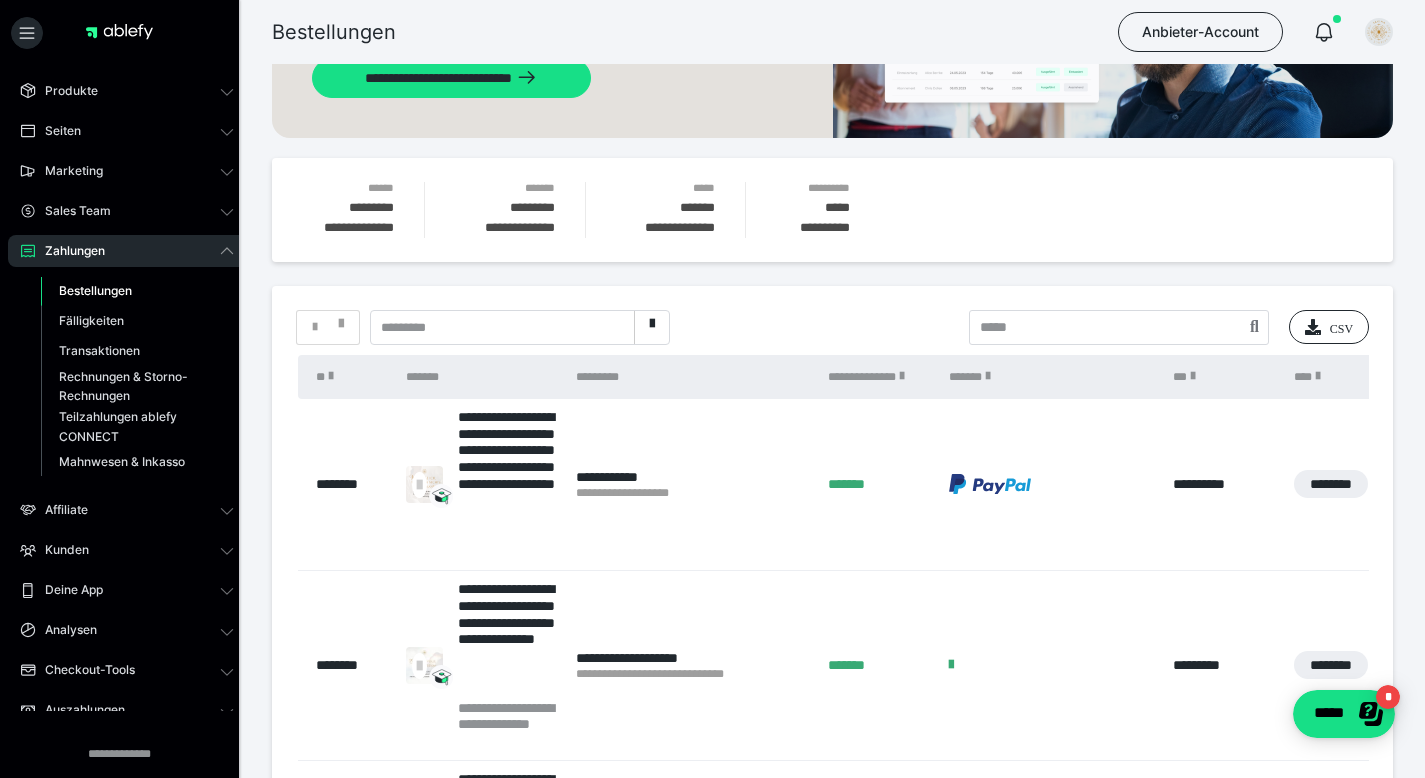 scroll, scrollTop: 191, scrollLeft: 0, axis: vertical 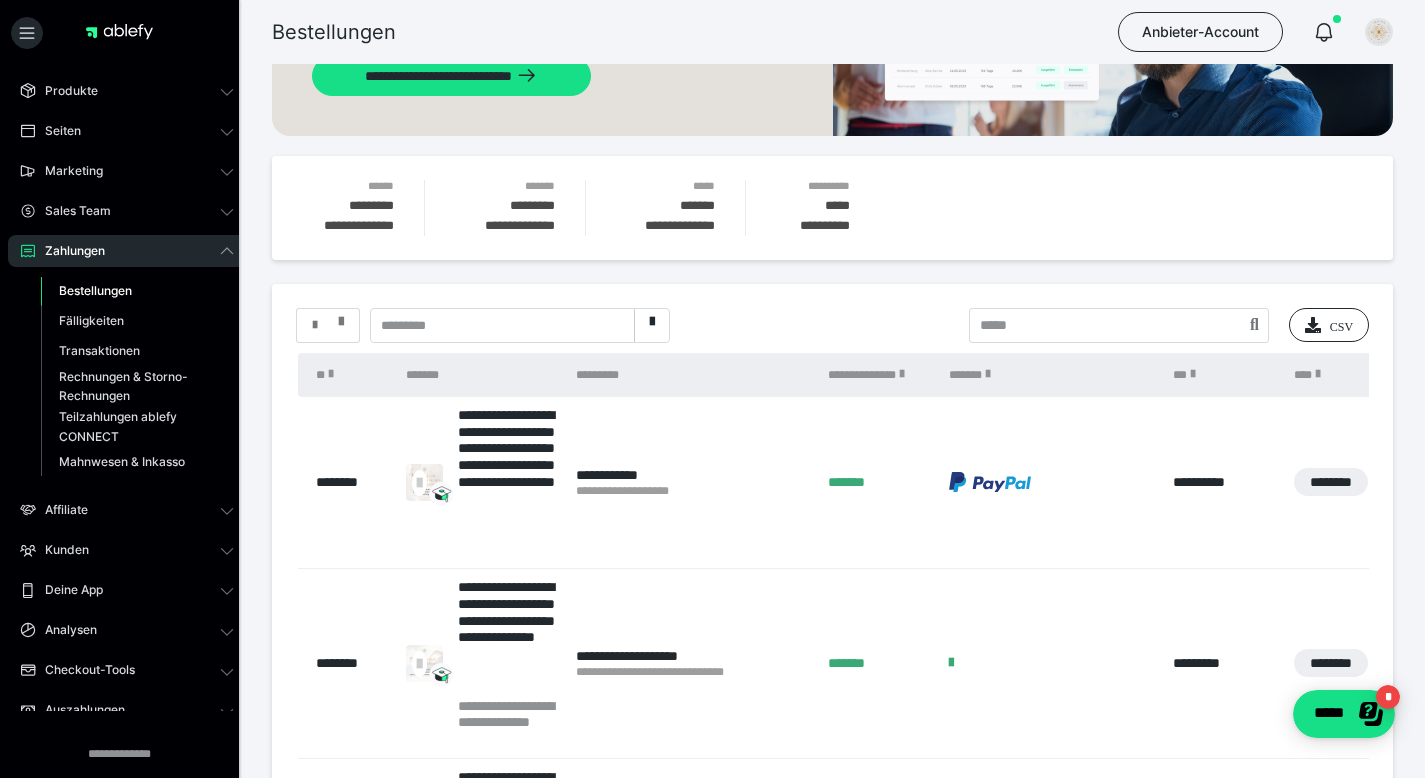click at bounding box center [341, 317] 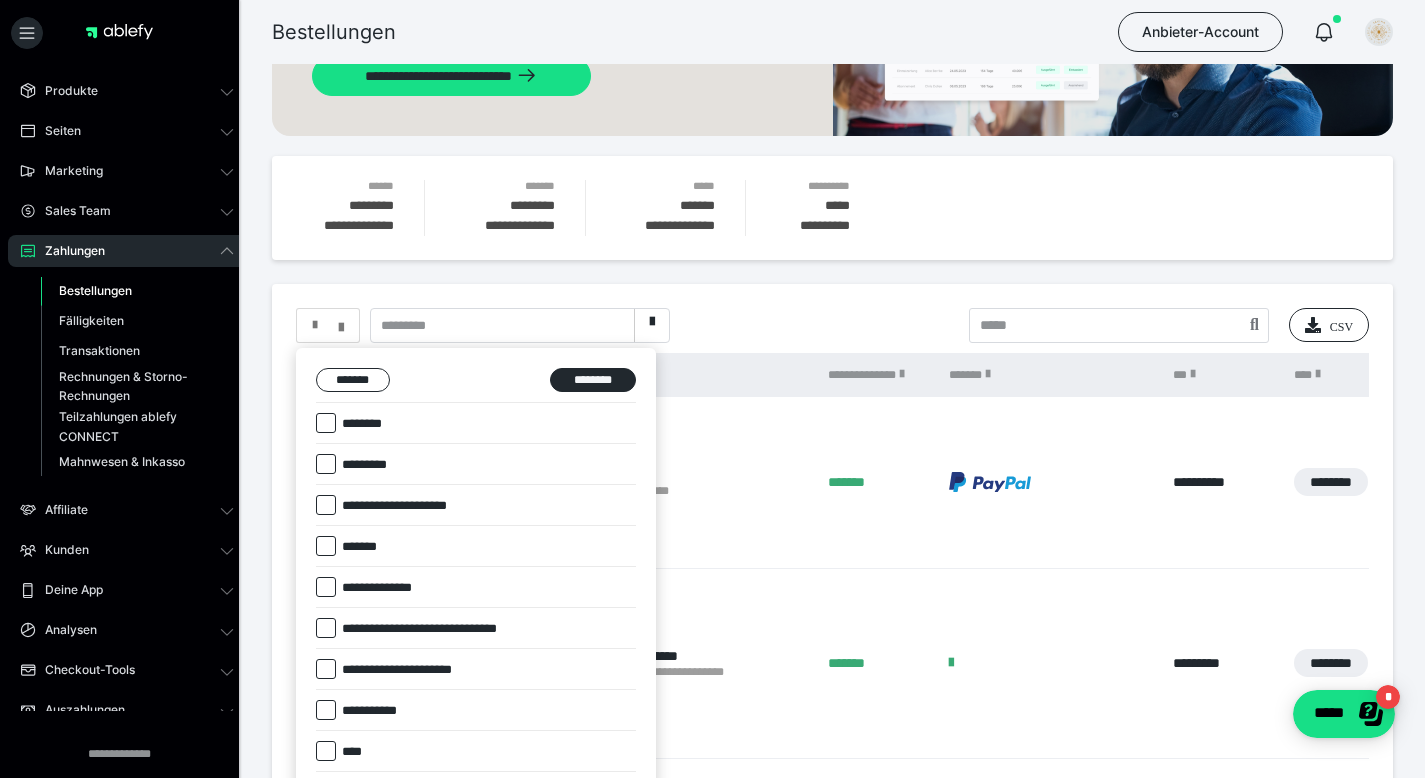 click at bounding box center [326, 423] 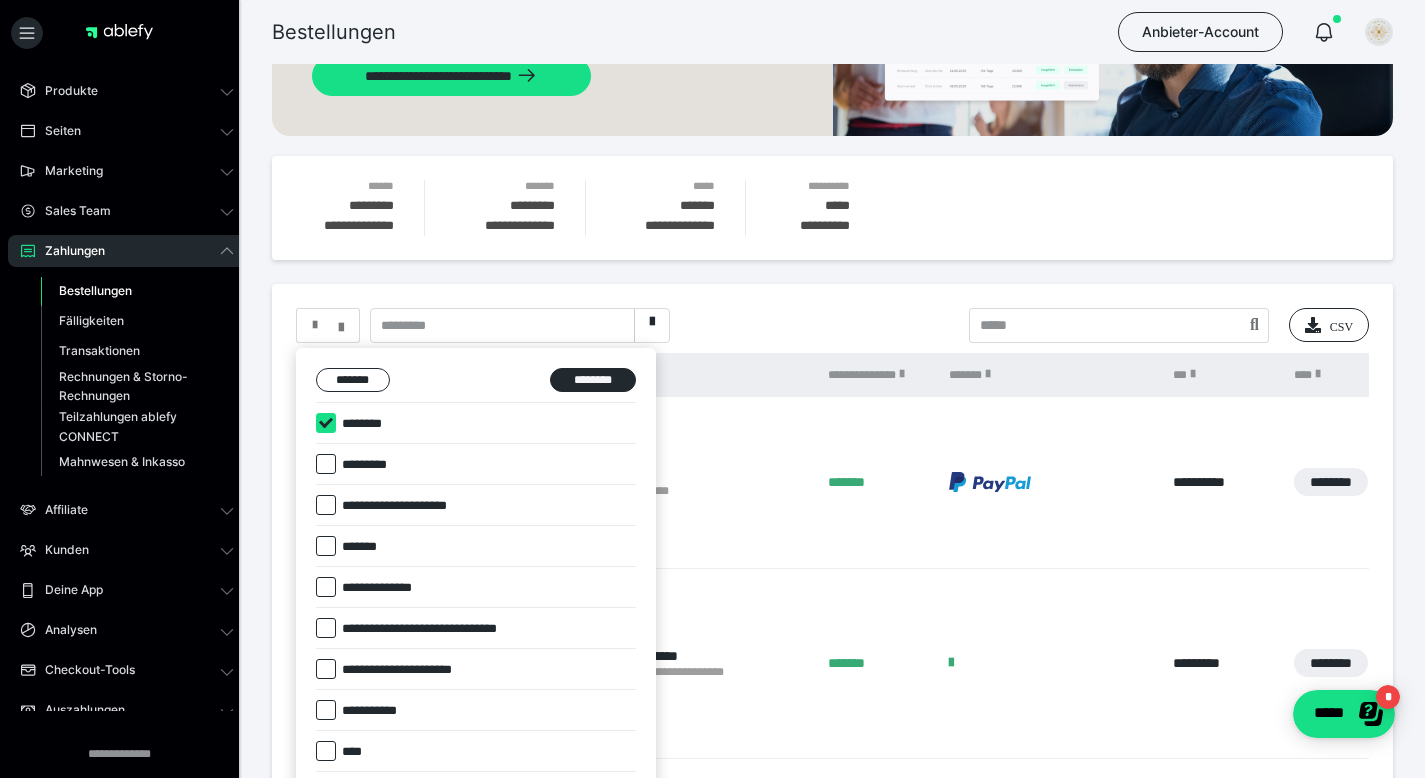 checkbox on "****" 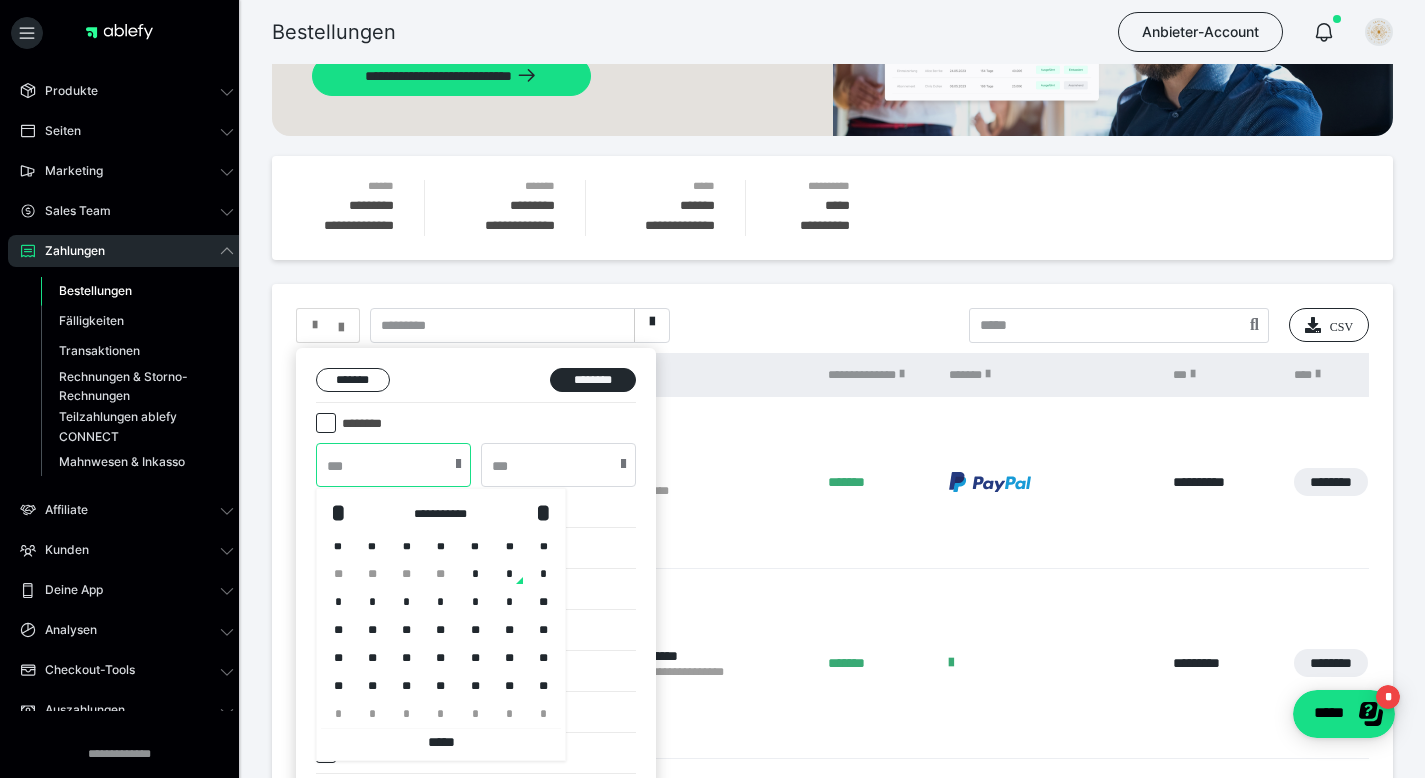 click at bounding box center [393, 465] 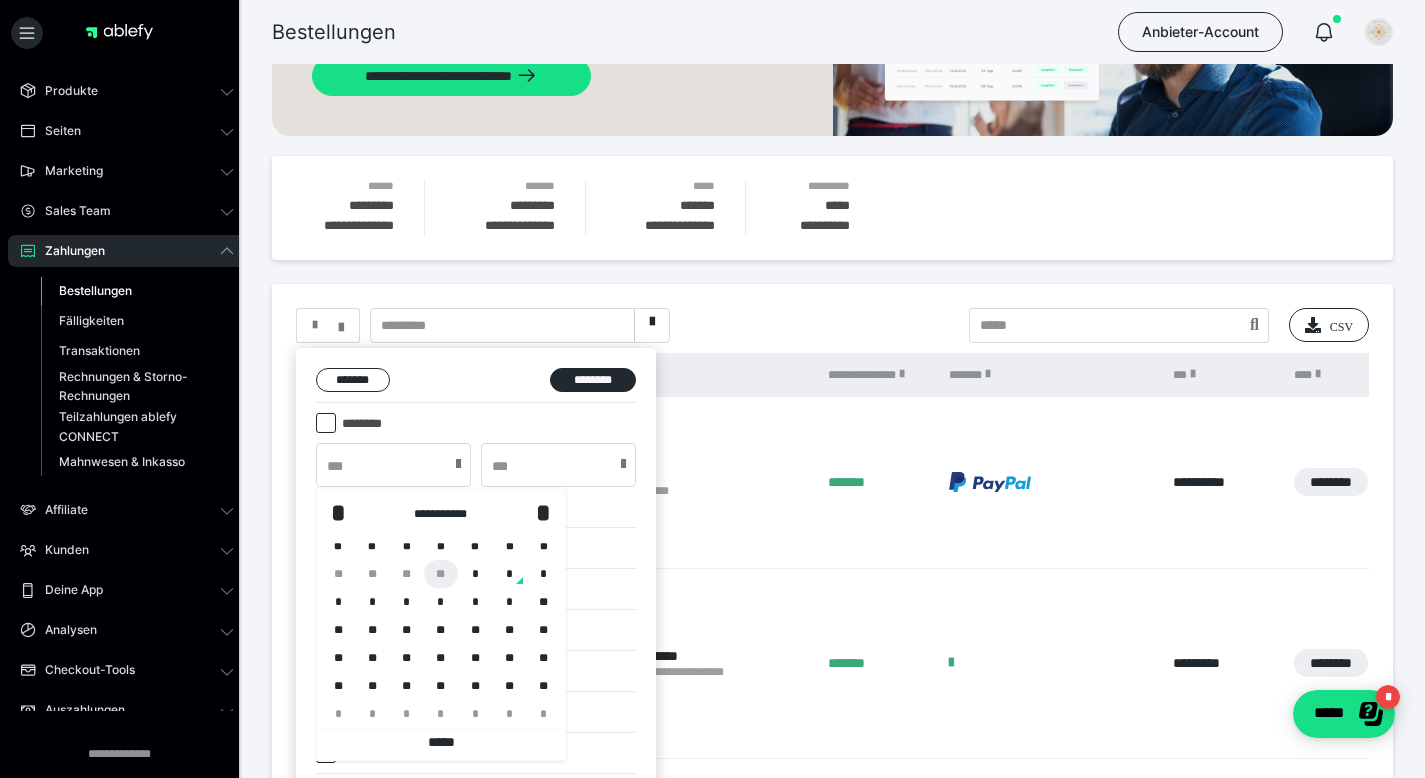 click on "**" at bounding box center [441, 574] 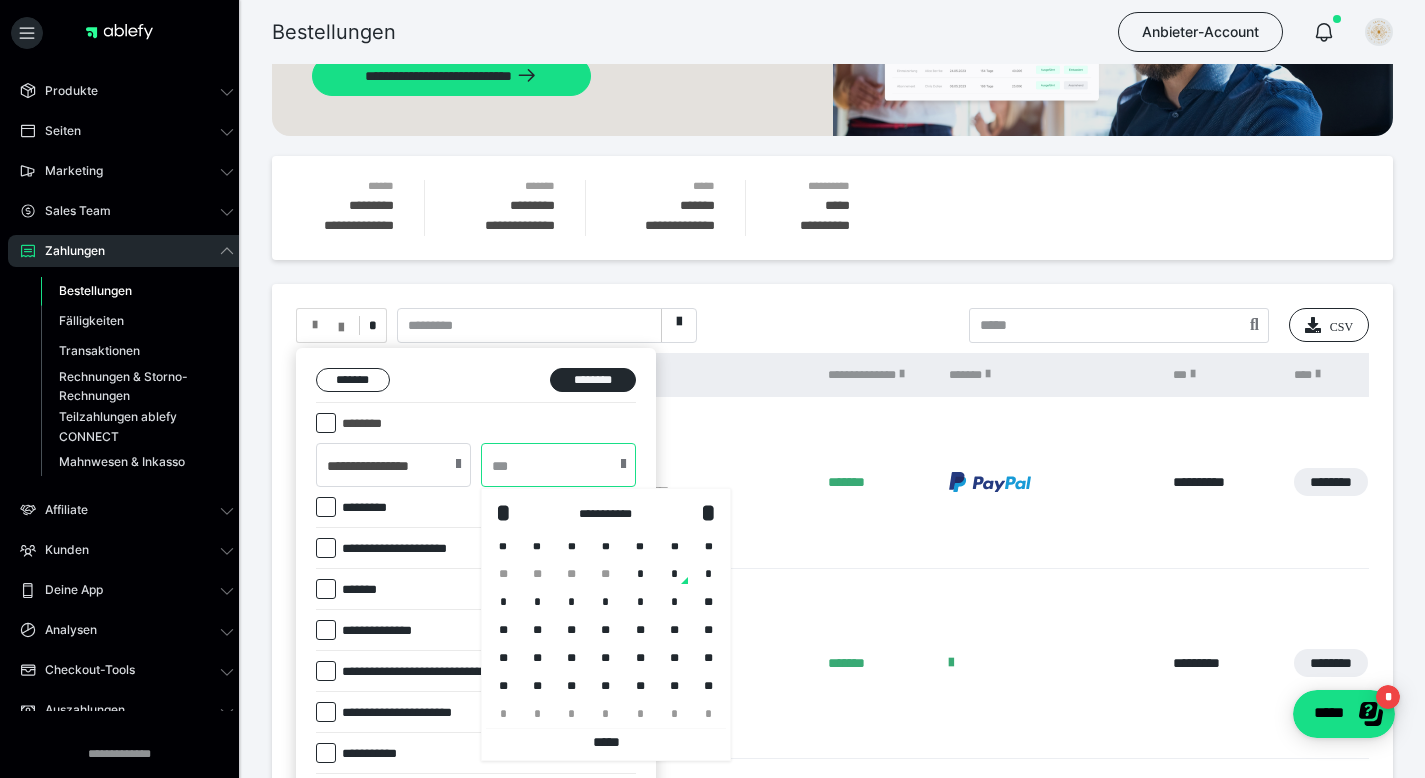 click at bounding box center [558, 465] 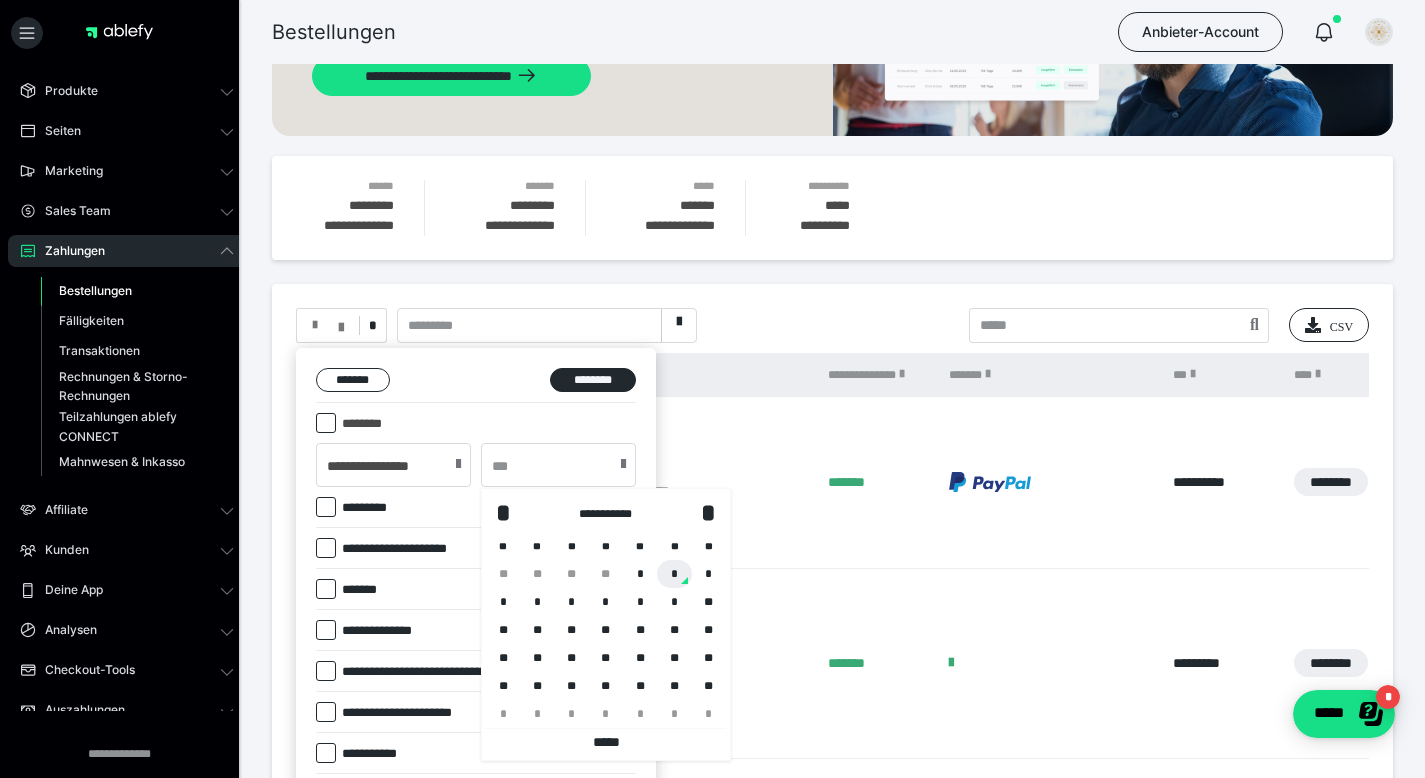 drag, startPoint x: 676, startPoint y: 570, endPoint x: 671, endPoint y: 550, distance: 20.615528 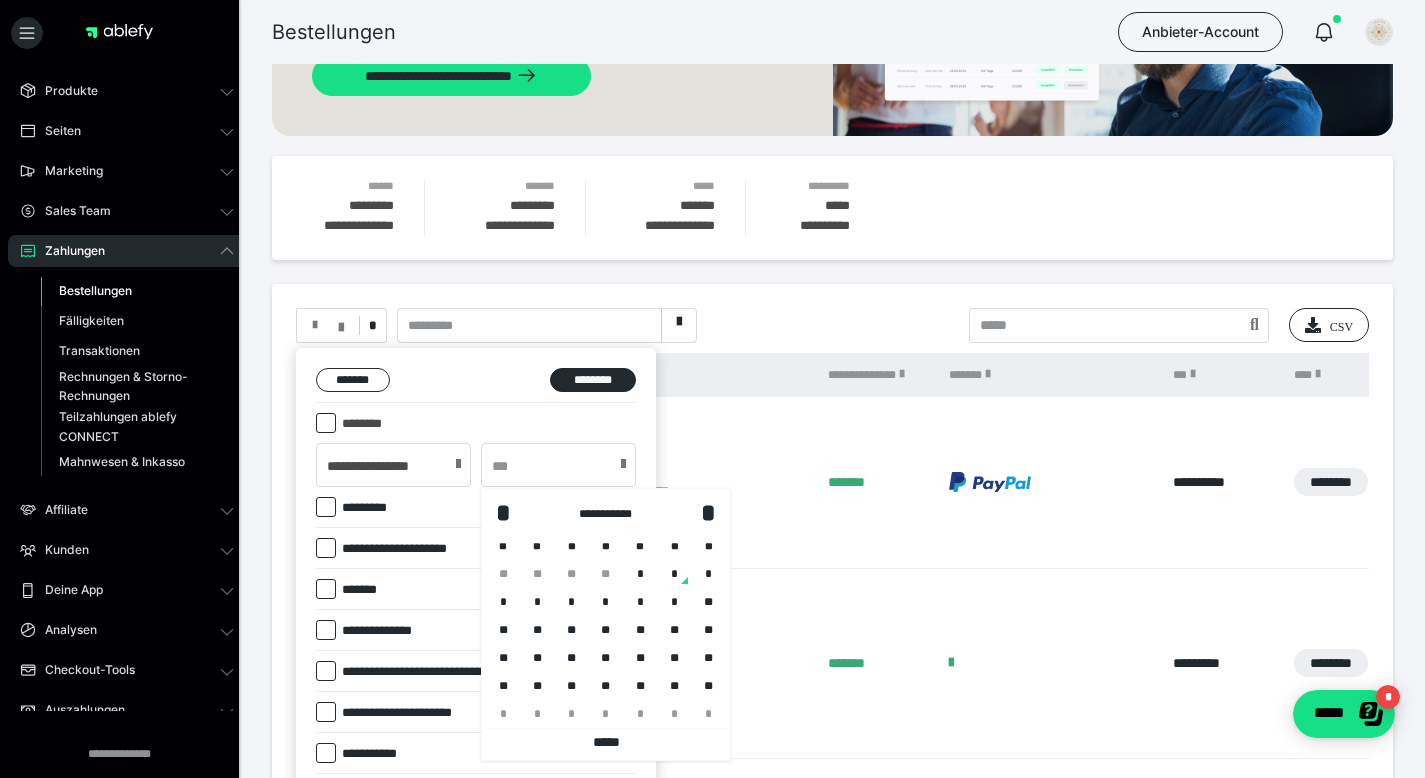 click on "*" at bounding box center (674, 574) 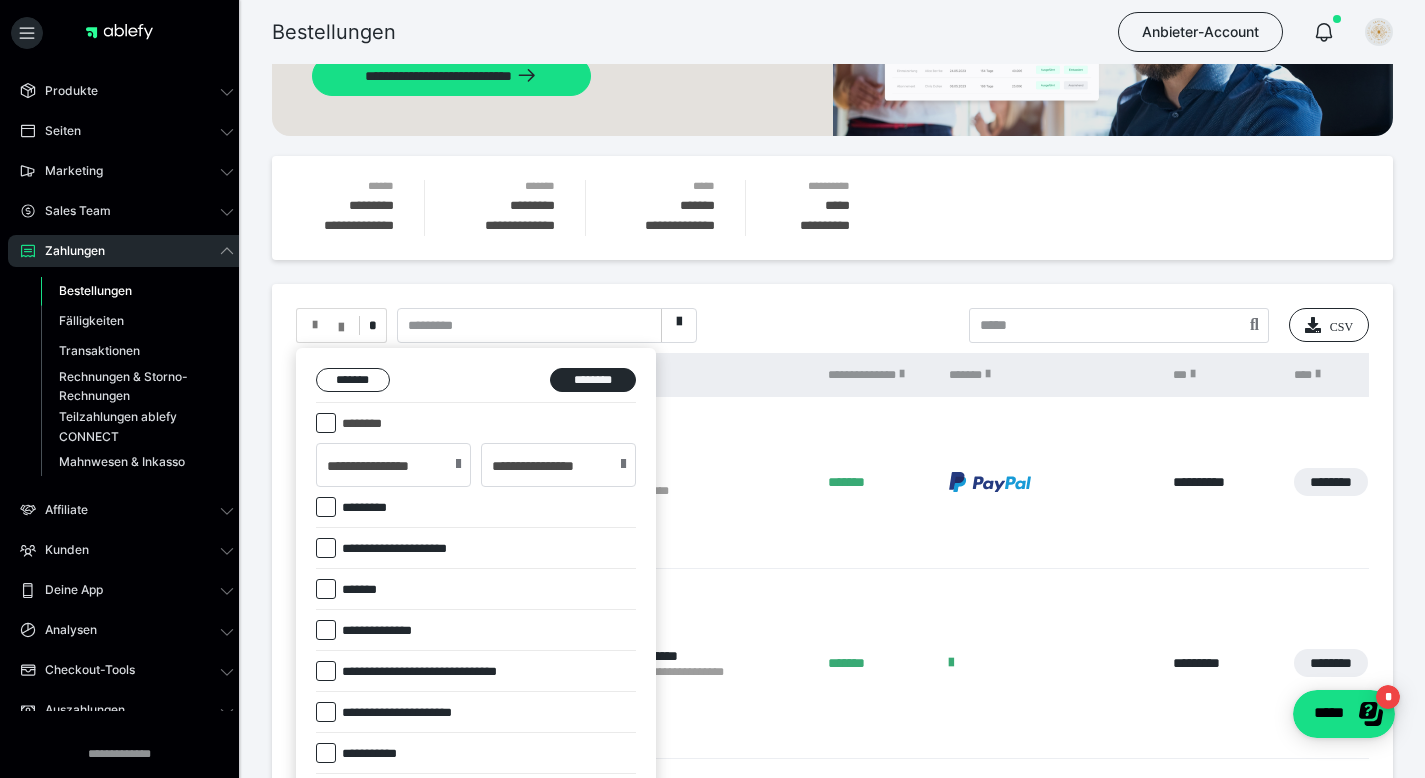 type on "**********" 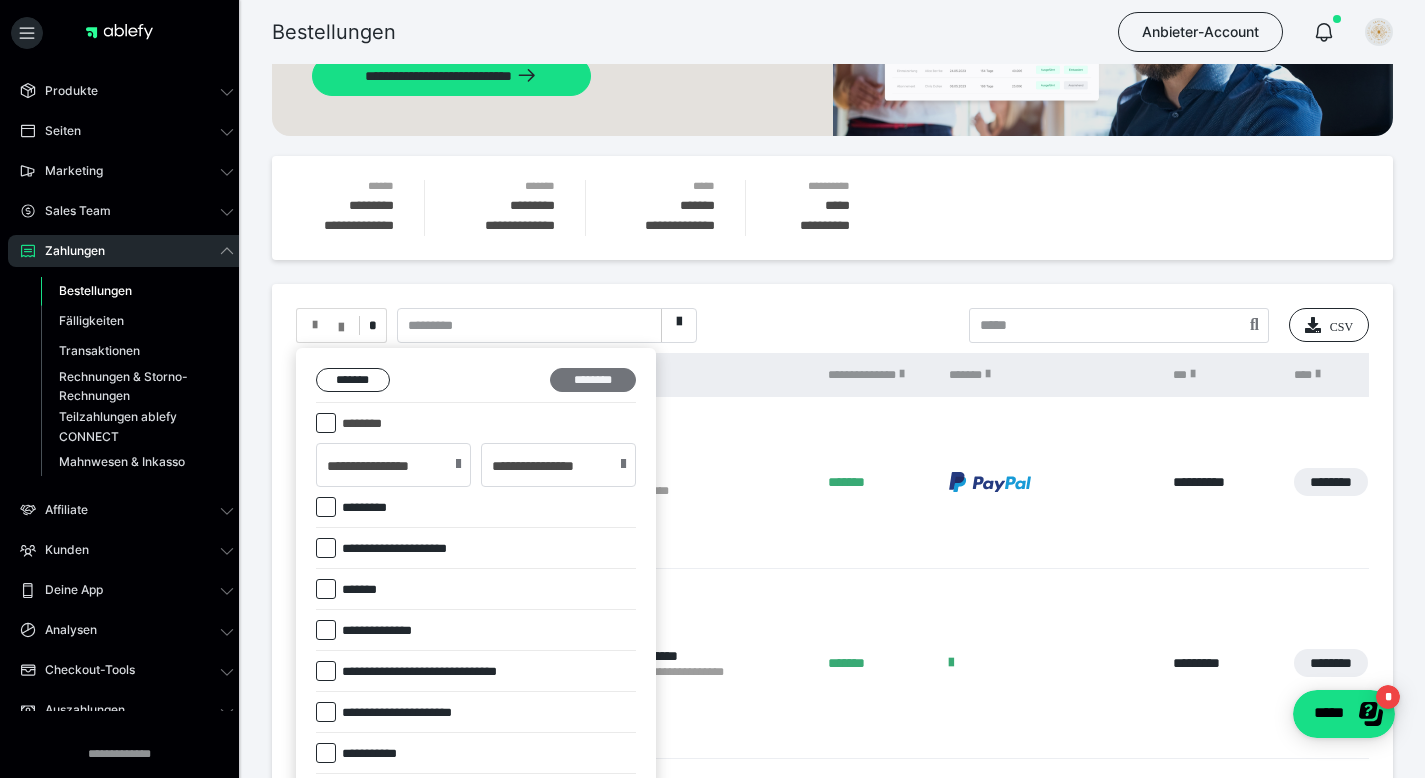 click on "********" at bounding box center [593, 380] 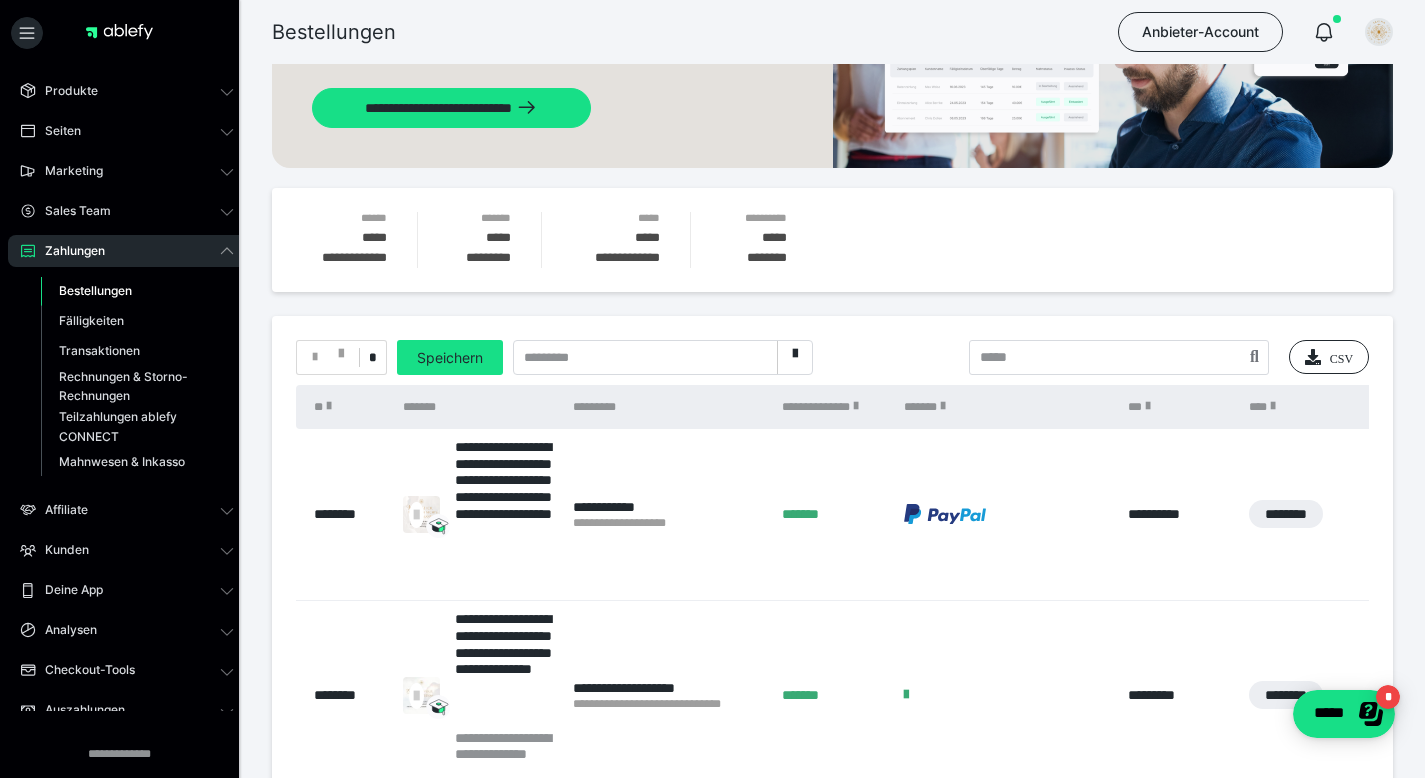 scroll, scrollTop: 157, scrollLeft: 0, axis: vertical 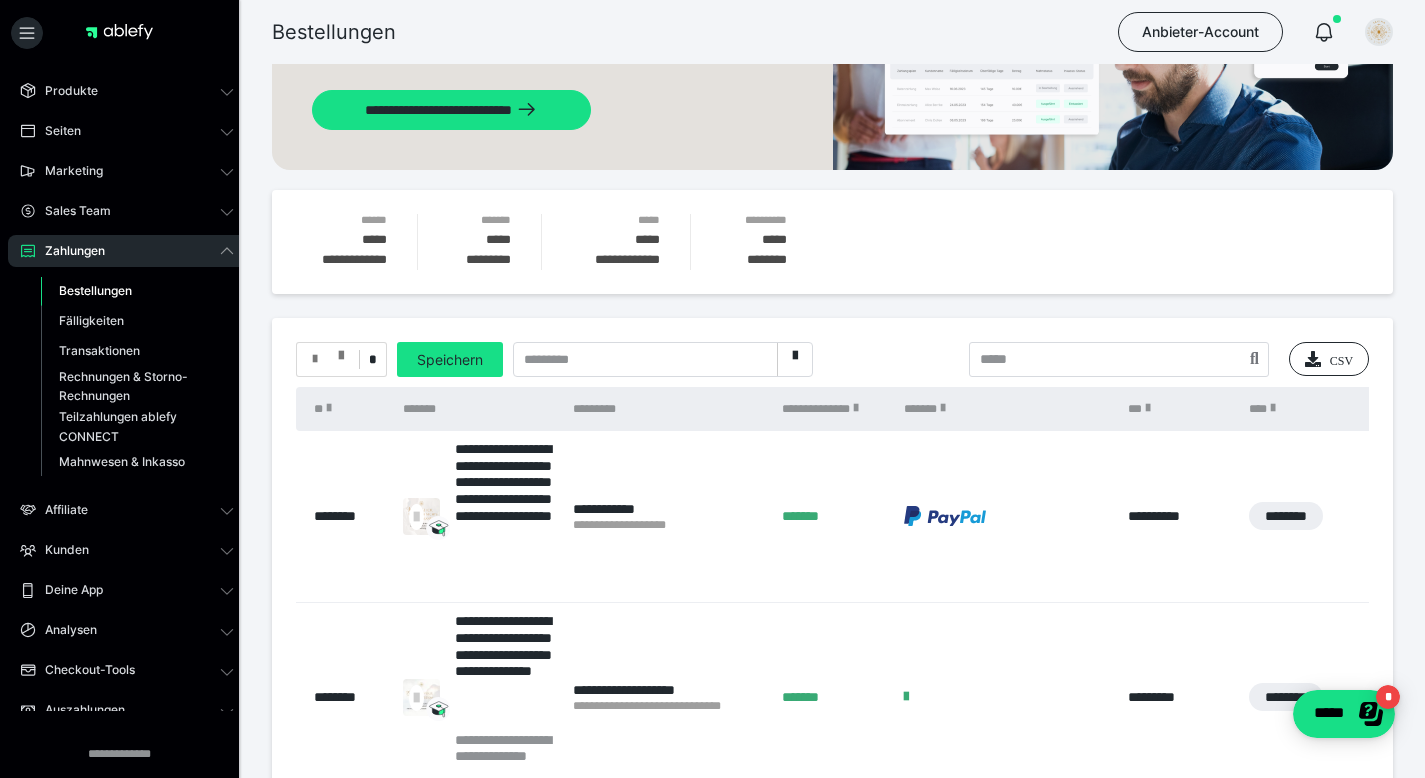 click at bounding box center [341, 351] 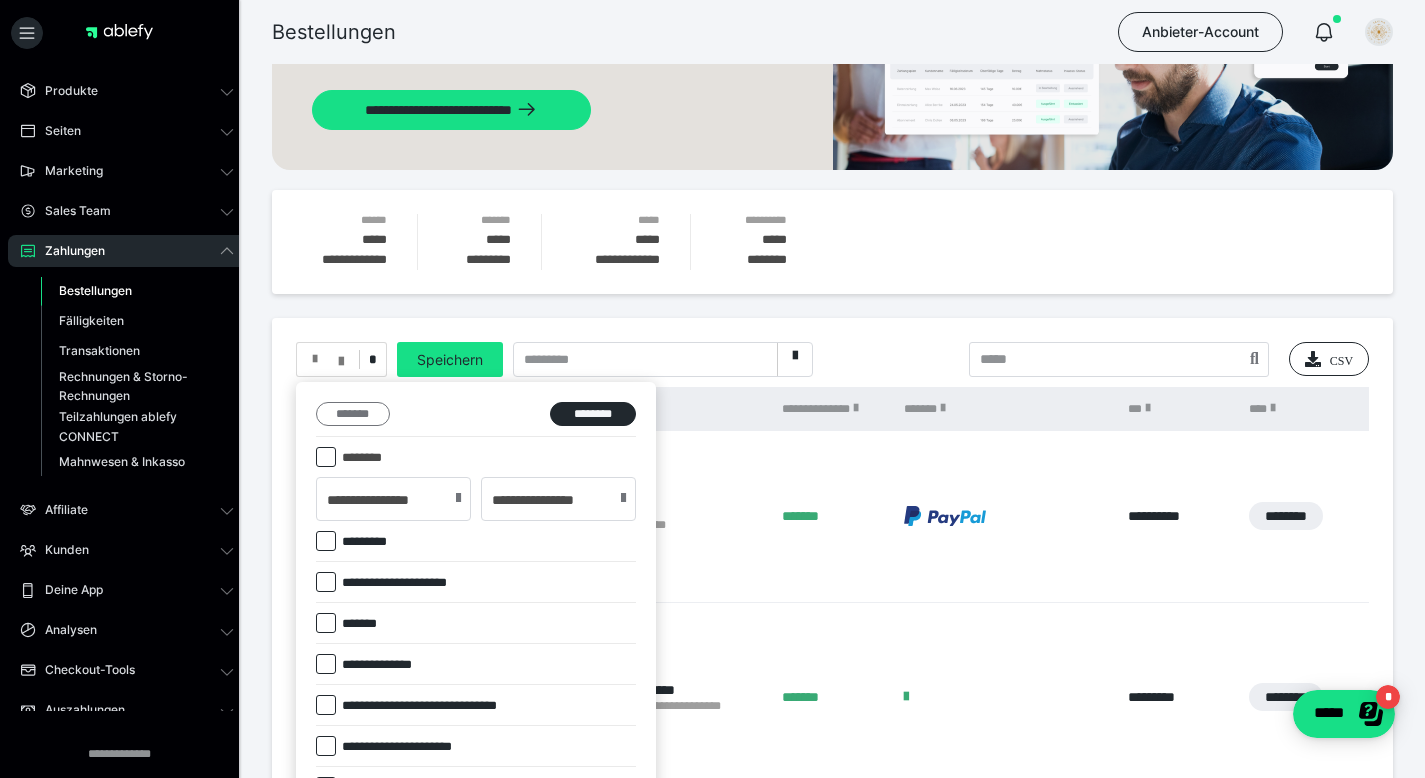 click on "*******" at bounding box center (353, 414) 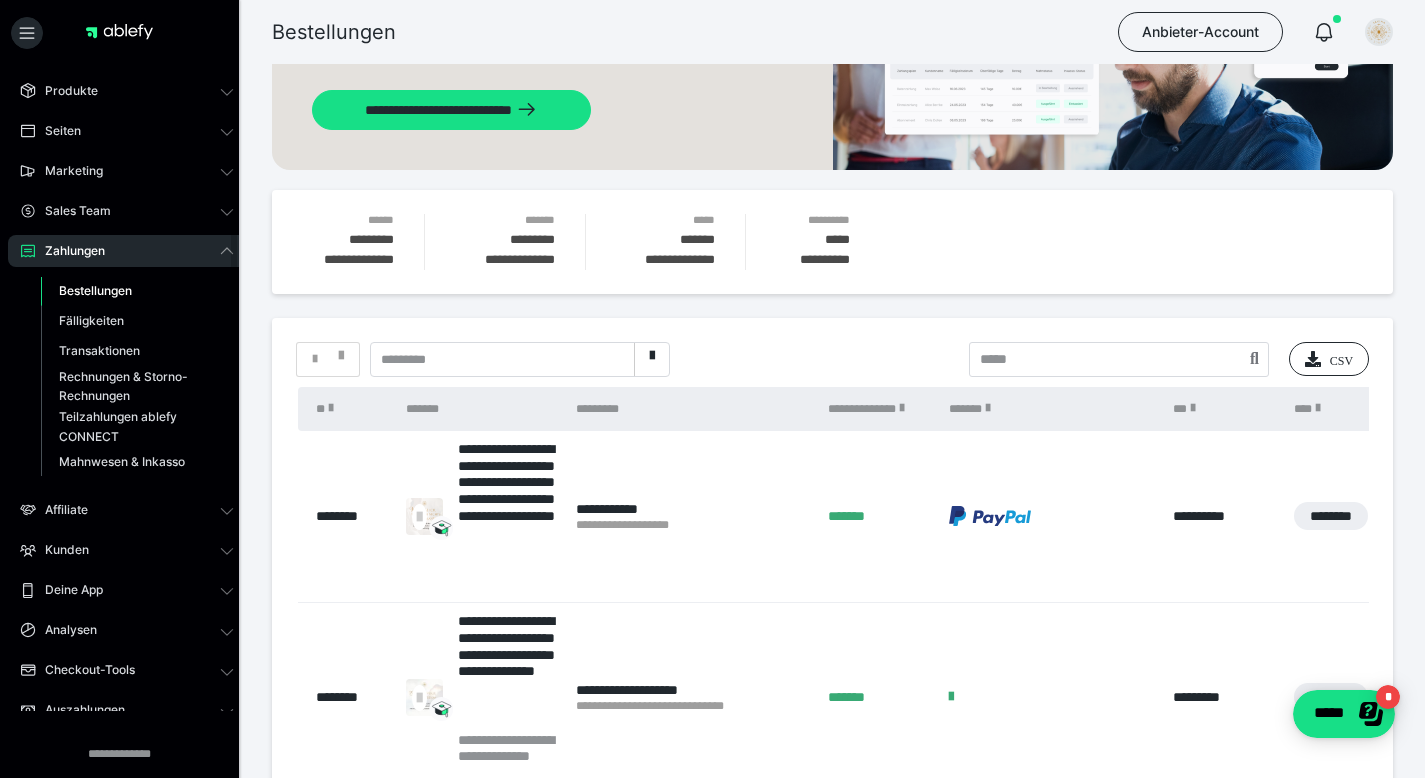 scroll, scrollTop: 158, scrollLeft: 0, axis: vertical 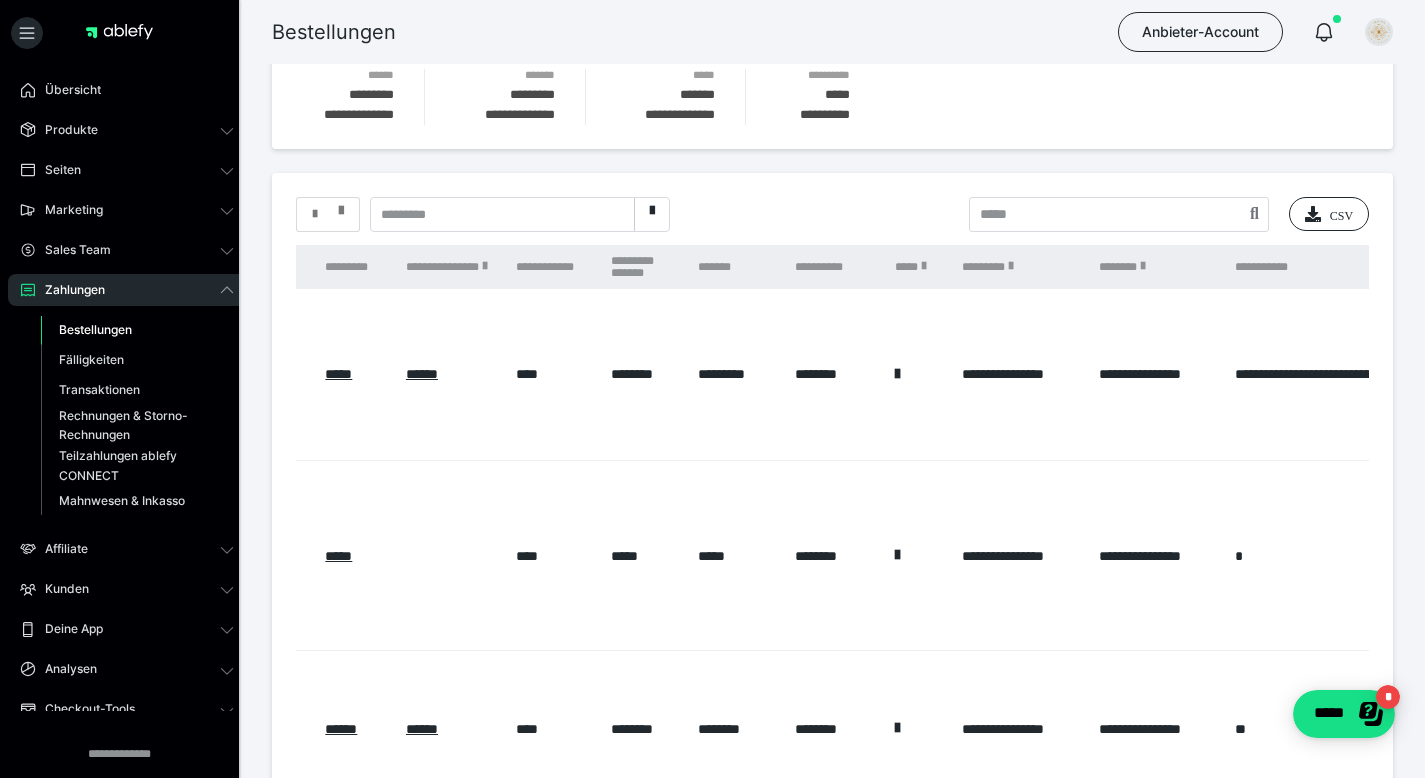 click at bounding box center [341, 206] 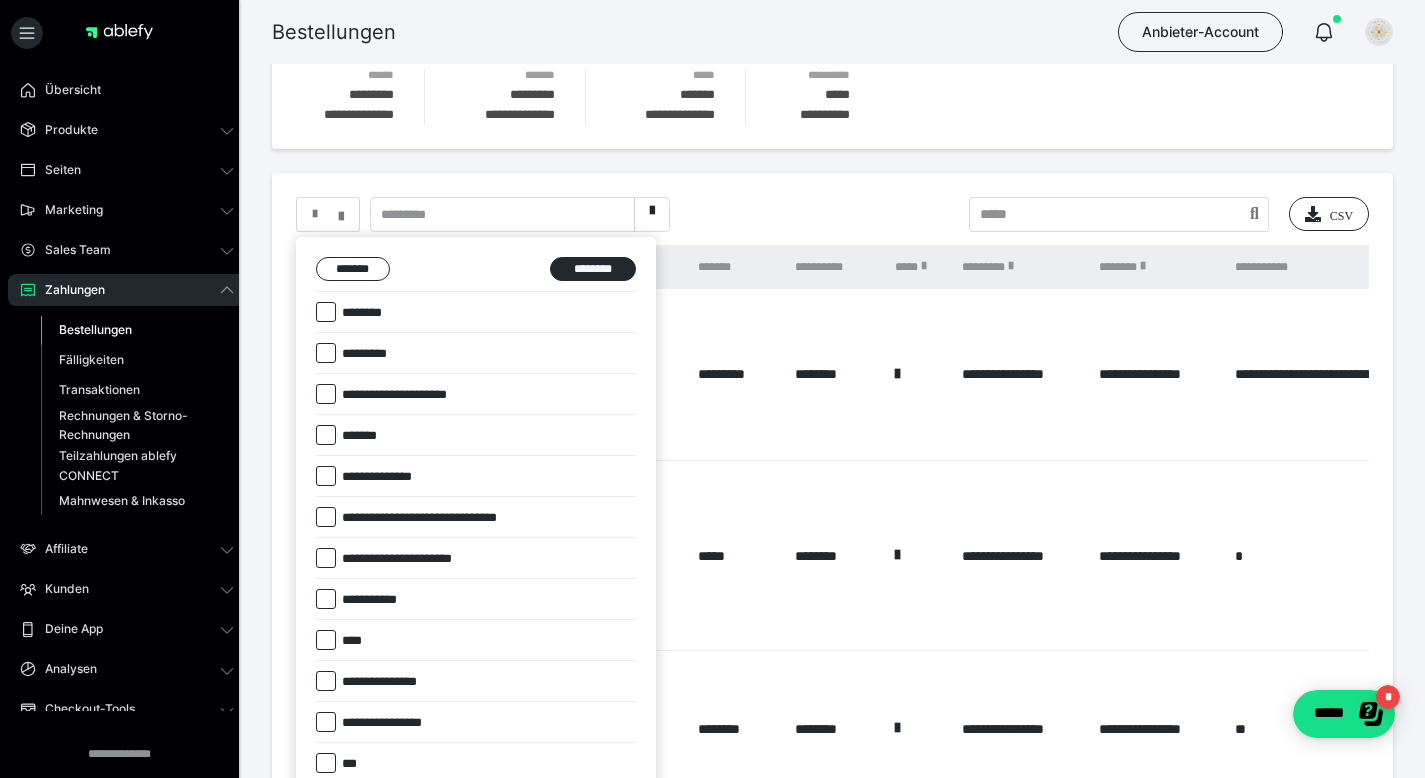 click at bounding box center [326, 312] 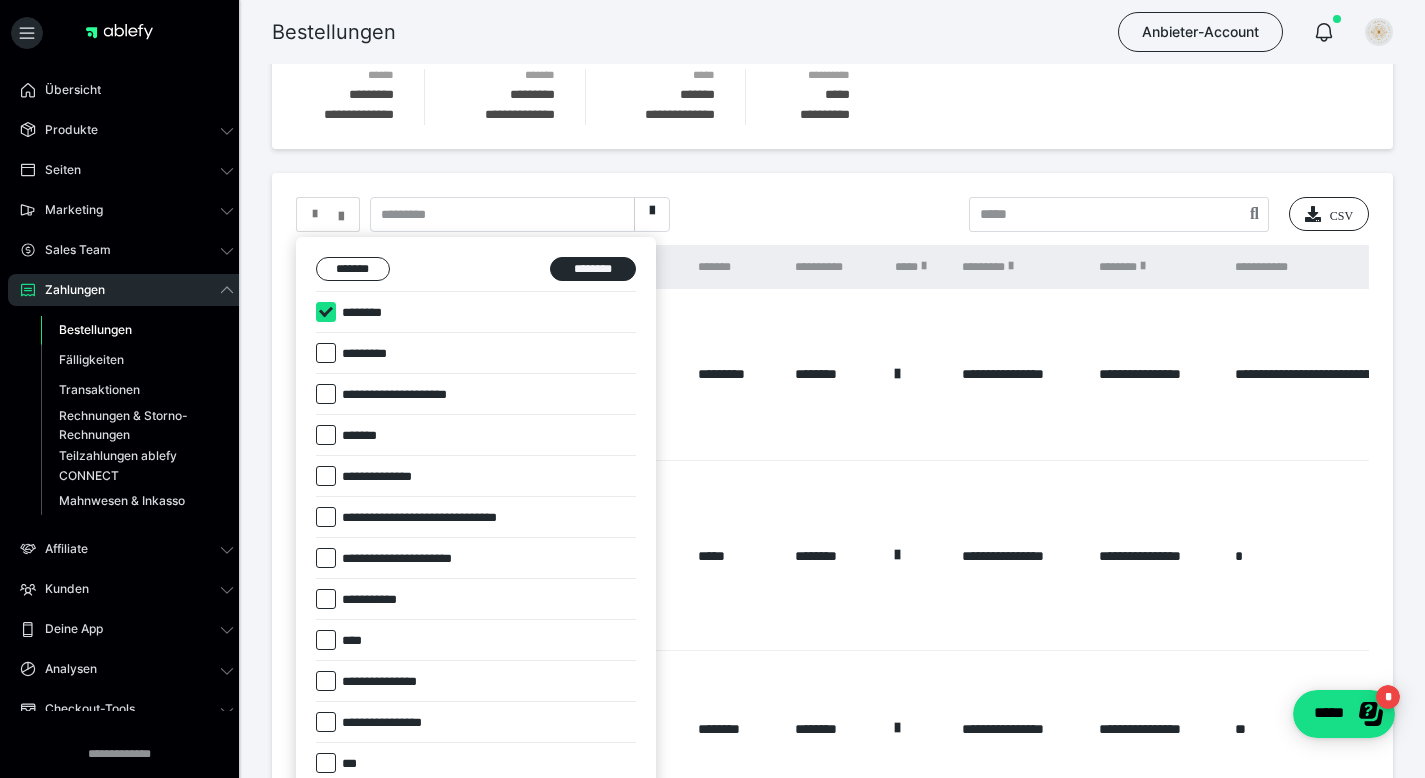 checkbox on "****" 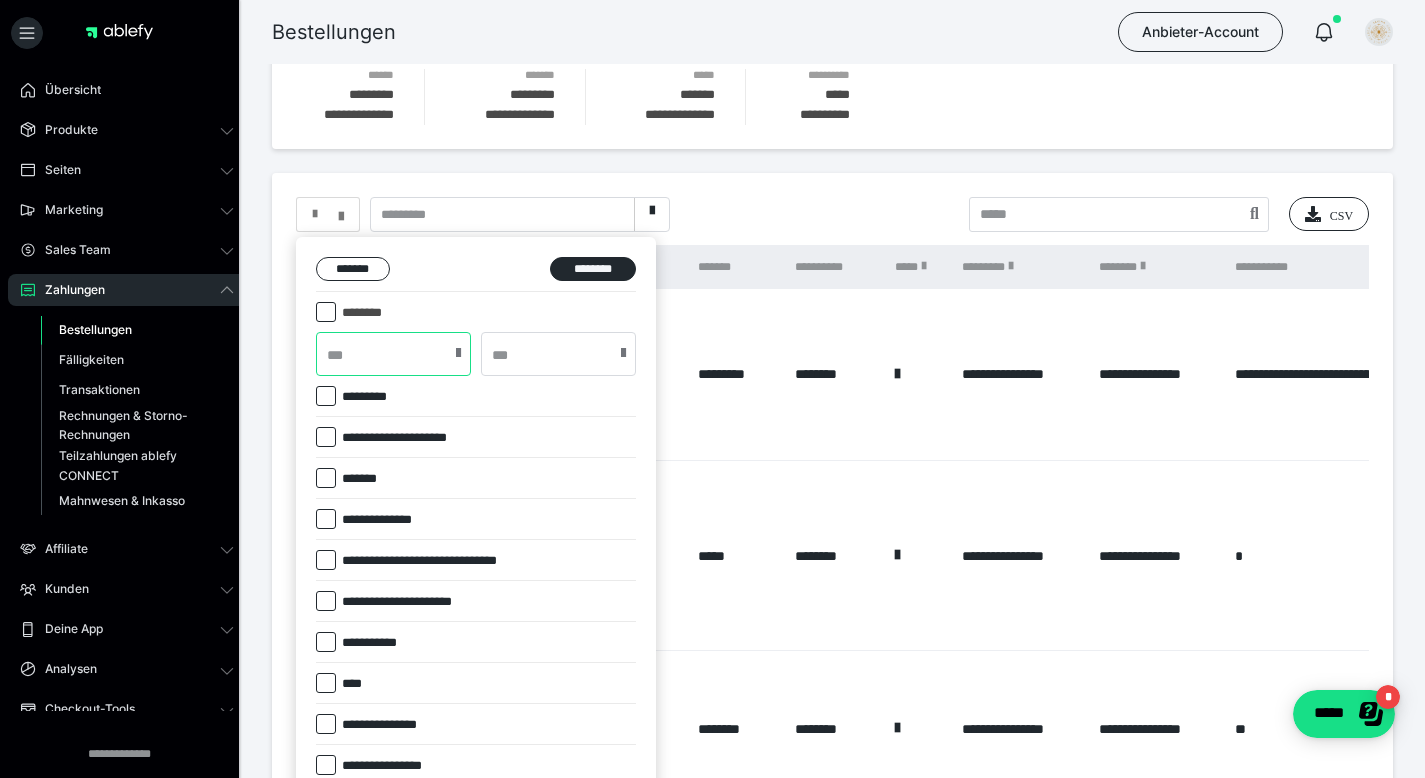 click at bounding box center (393, 354) 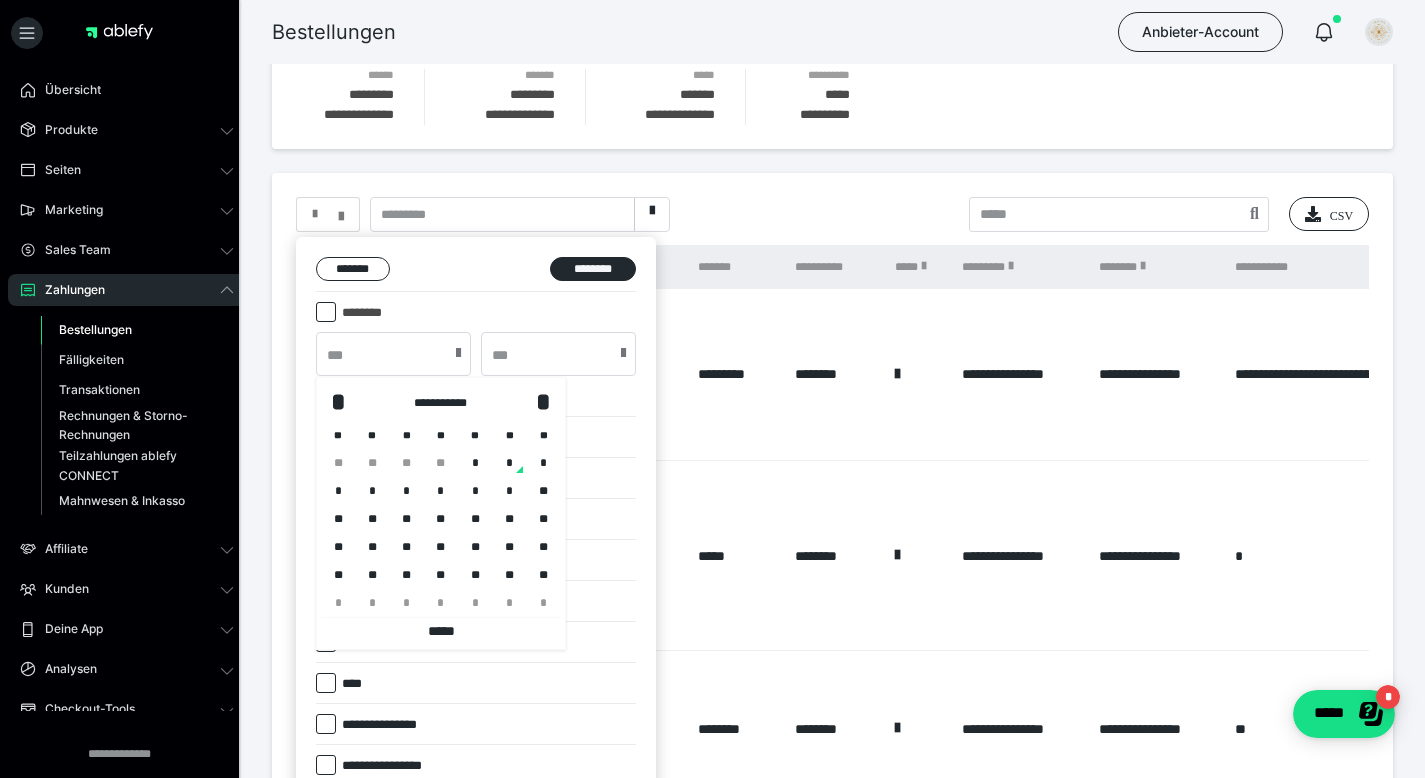click on "**" at bounding box center [441, 463] 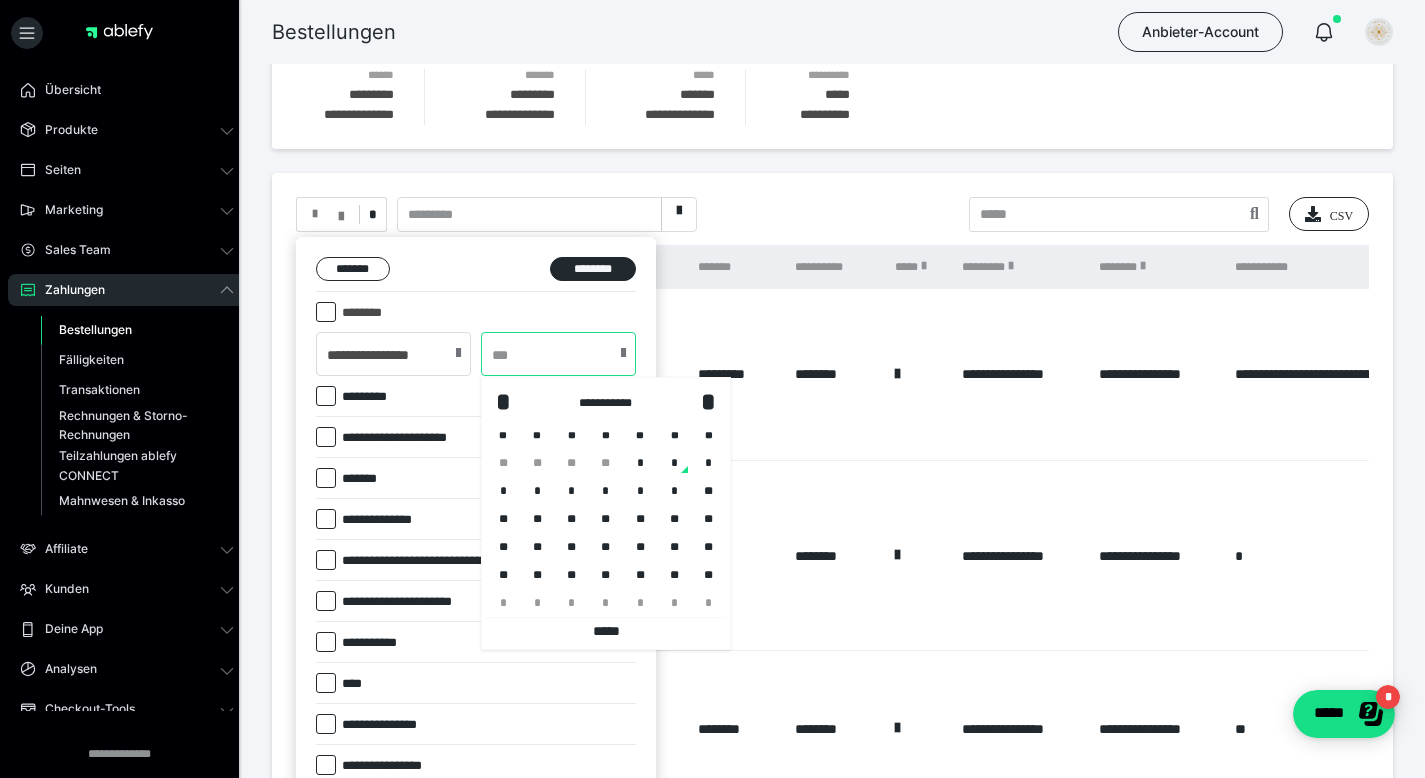 click at bounding box center (558, 354) 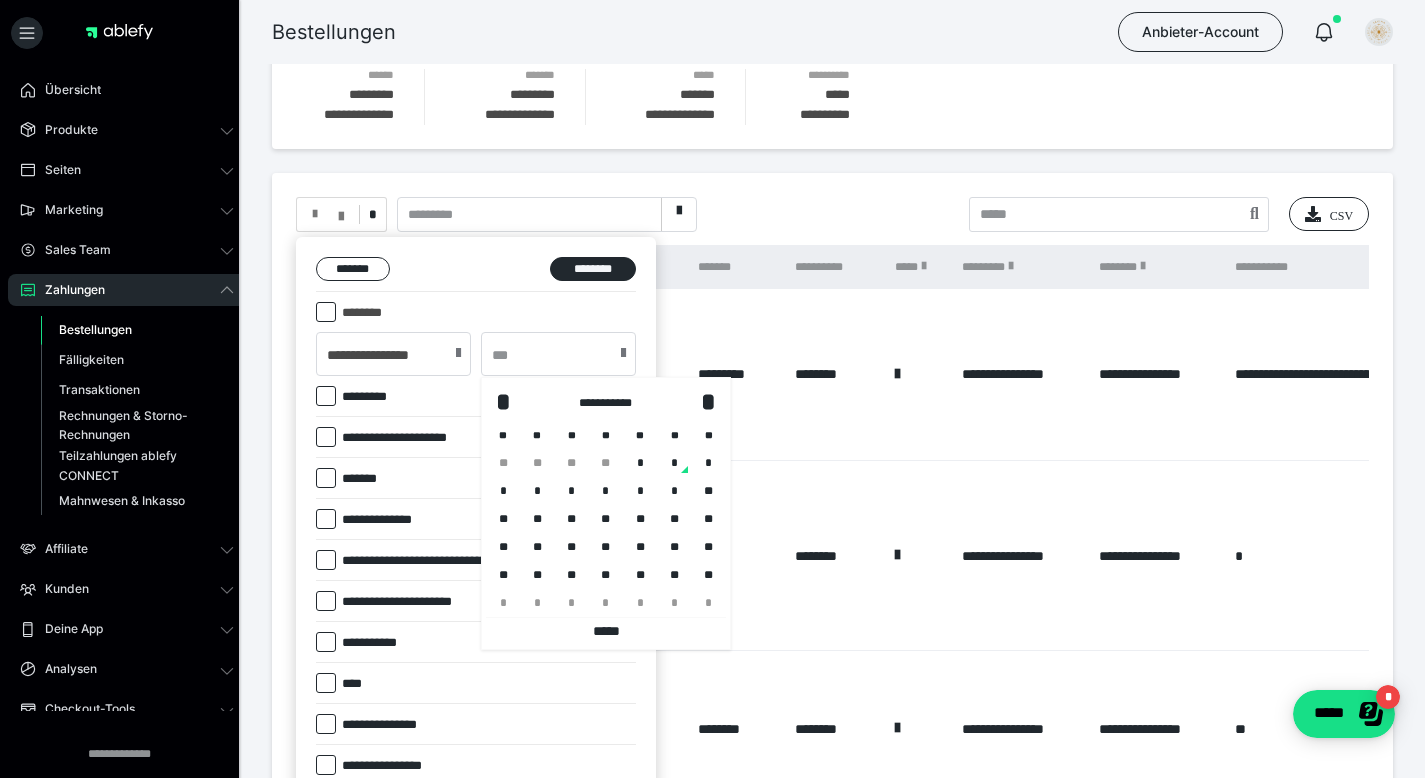 click on "*" at bounding box center (674, 463) 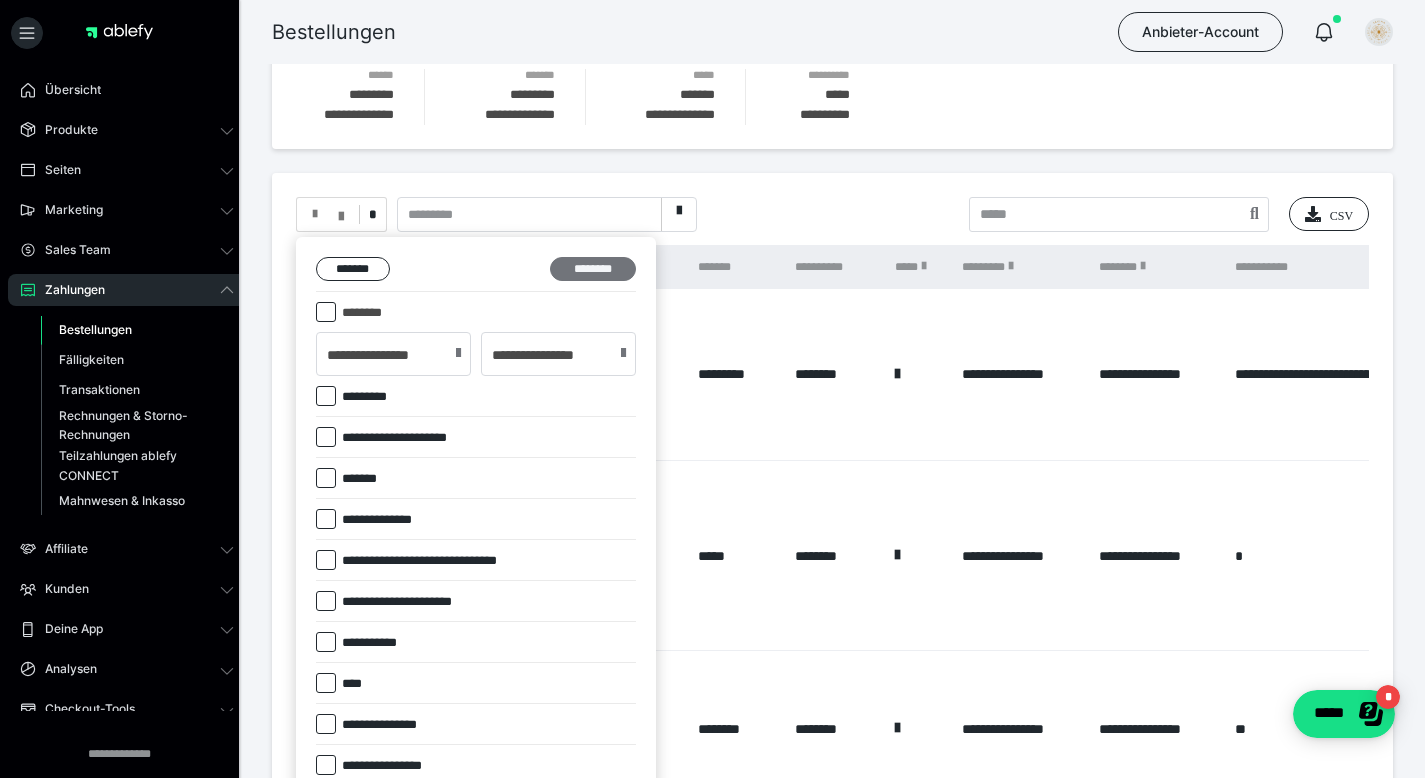 click on "********" at bounding box center [593, 269] 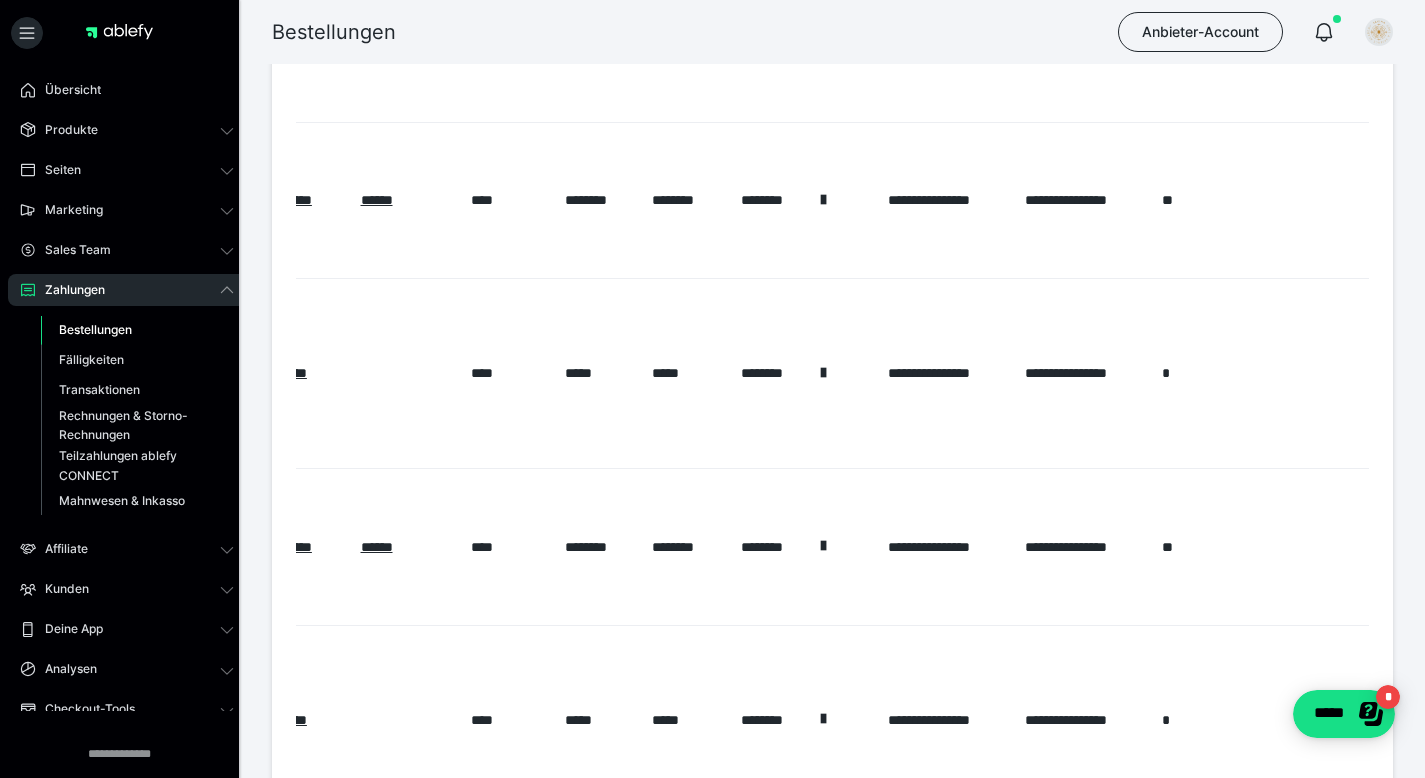 scroll, scrollTop: 1353, scrollLeft: 0, axis: vertical 